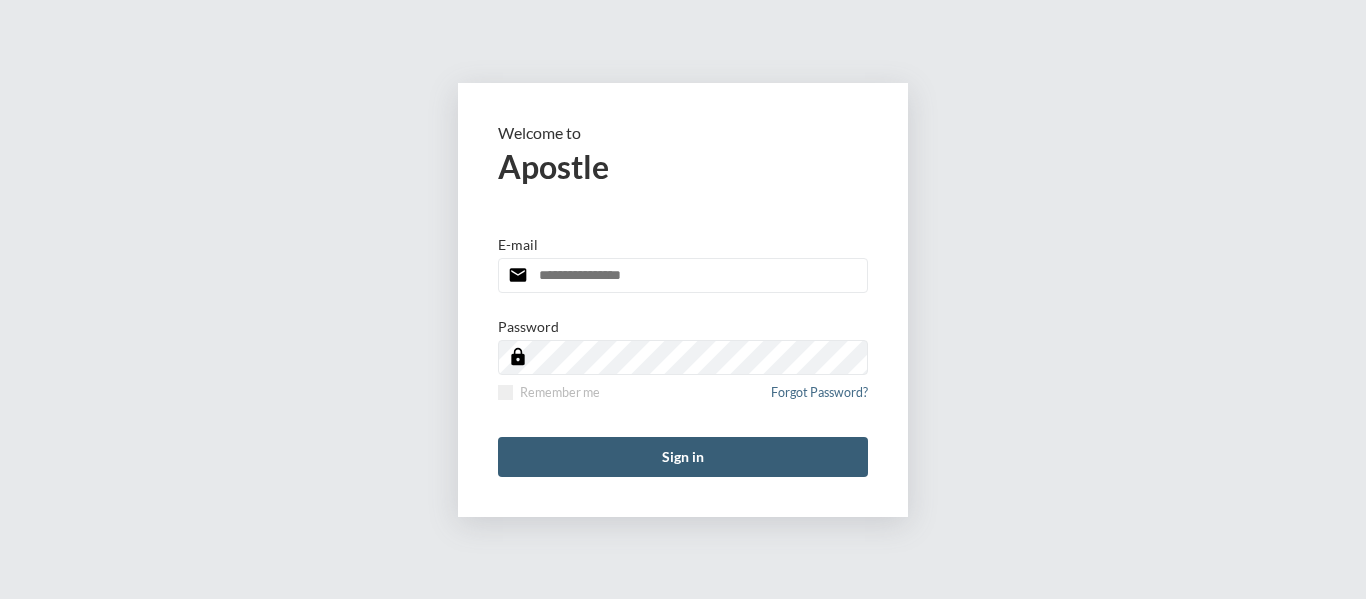 scroll, scrollTop: 0, scrollLeft: 0, axis: both 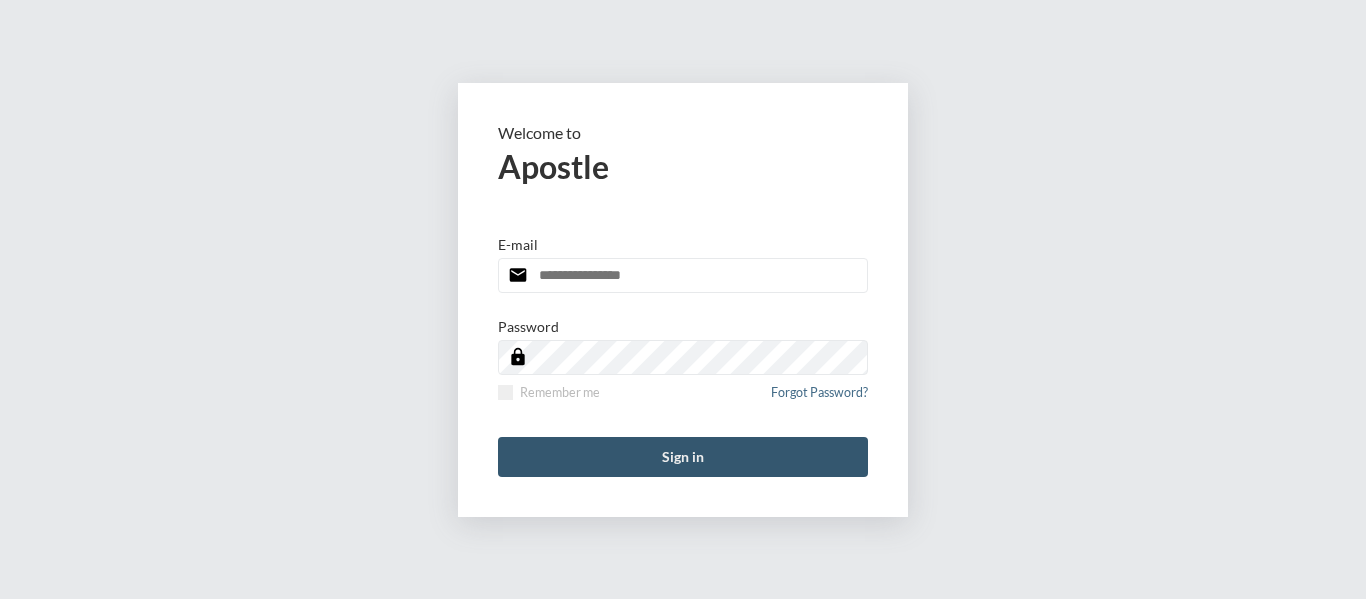 type on "**********" 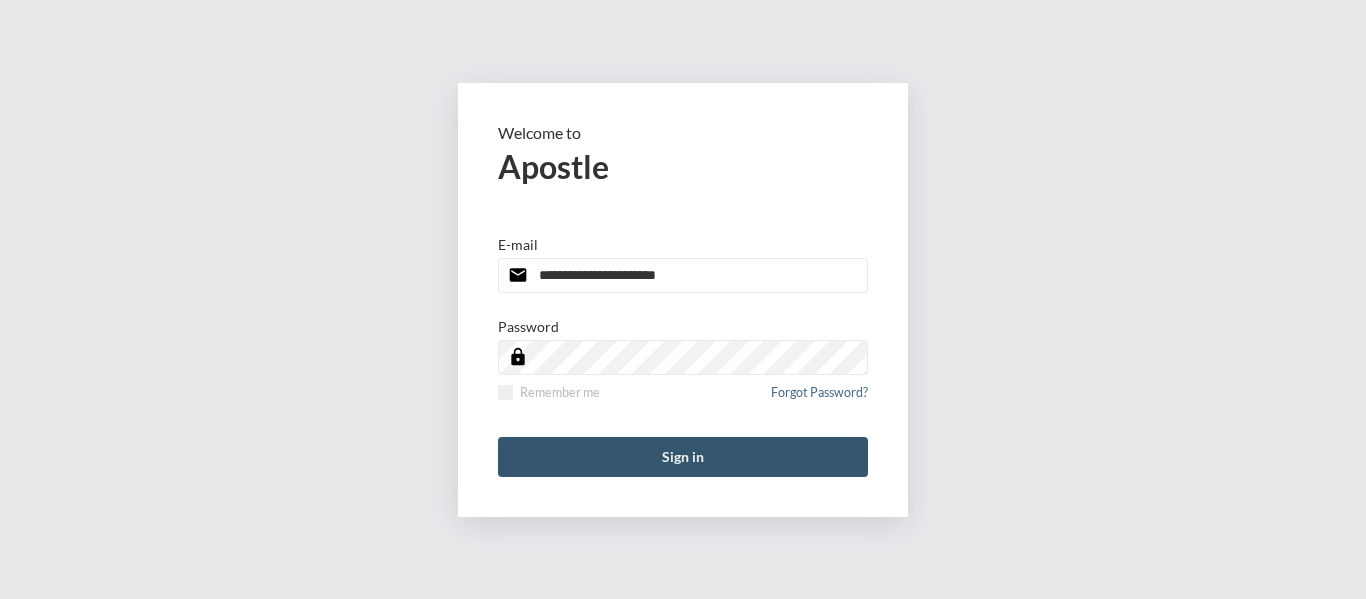 click on "Sign in" at bounding box center [683, 457] 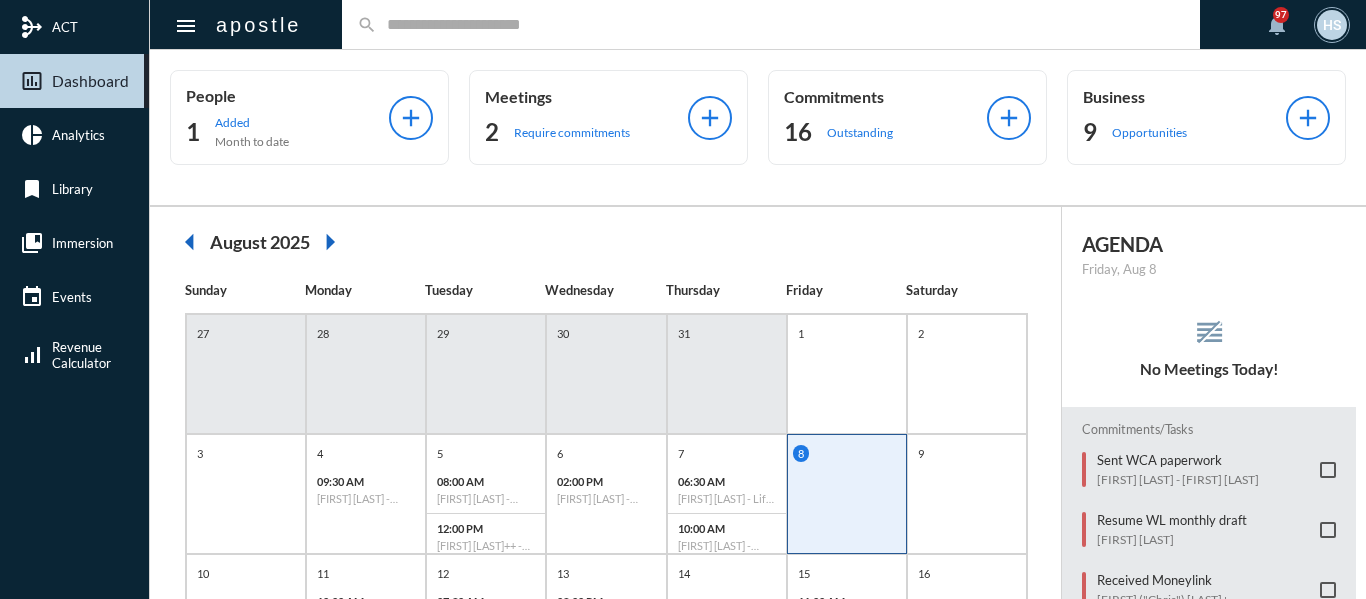 click on "search" 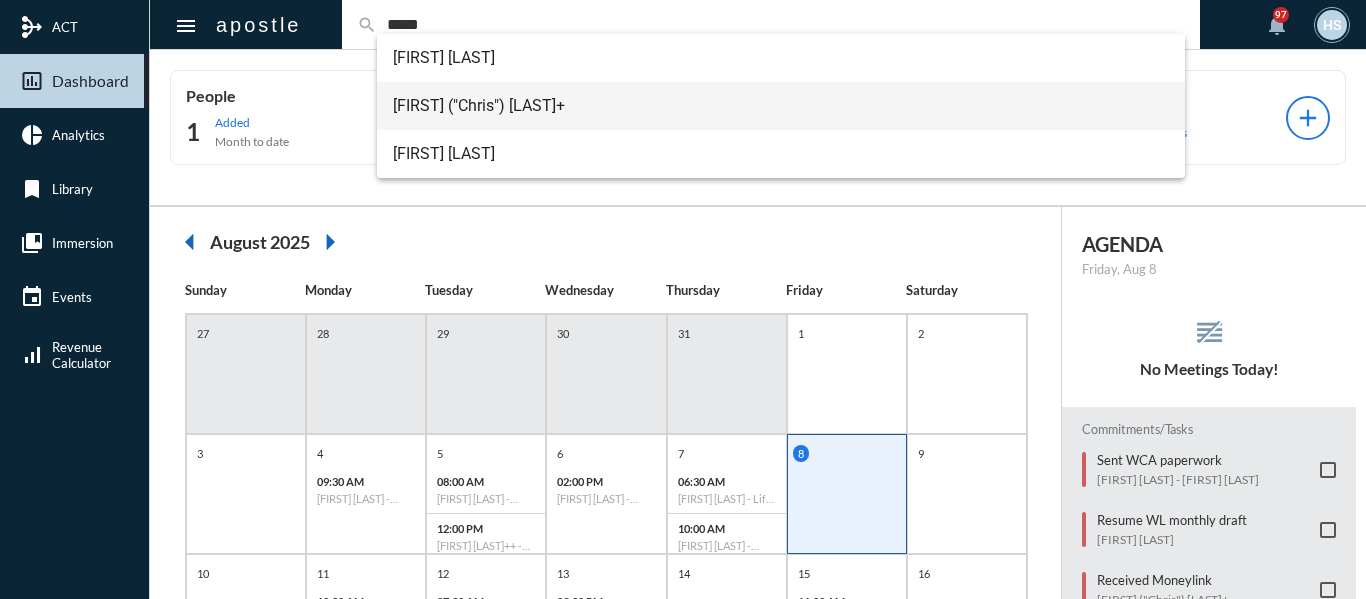 type on "*****" 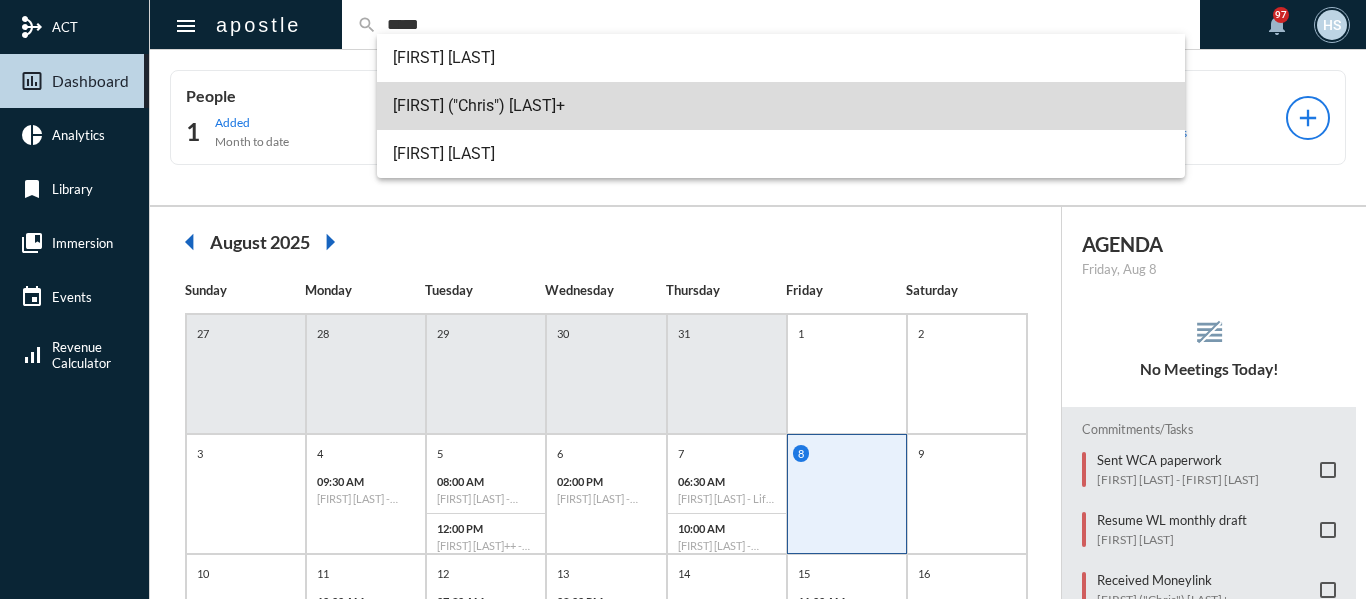 click on "[FIRST] ("Chris") [LAST]+" at bounding box center (781, 106) 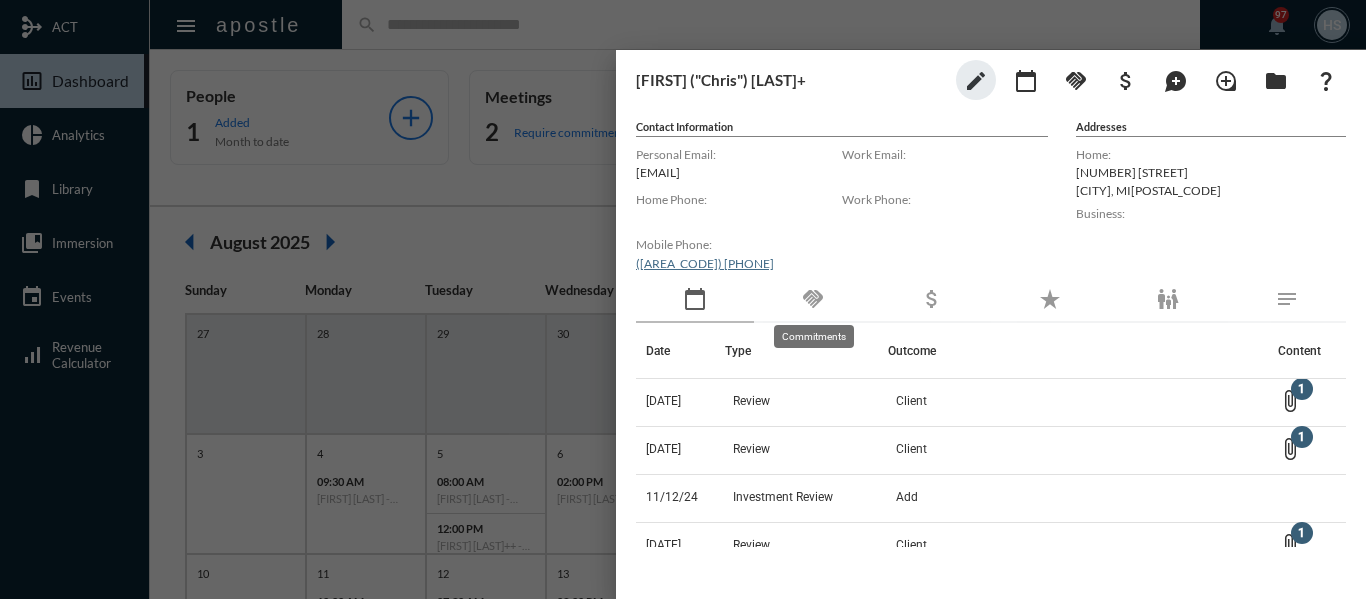 click on "handshake" 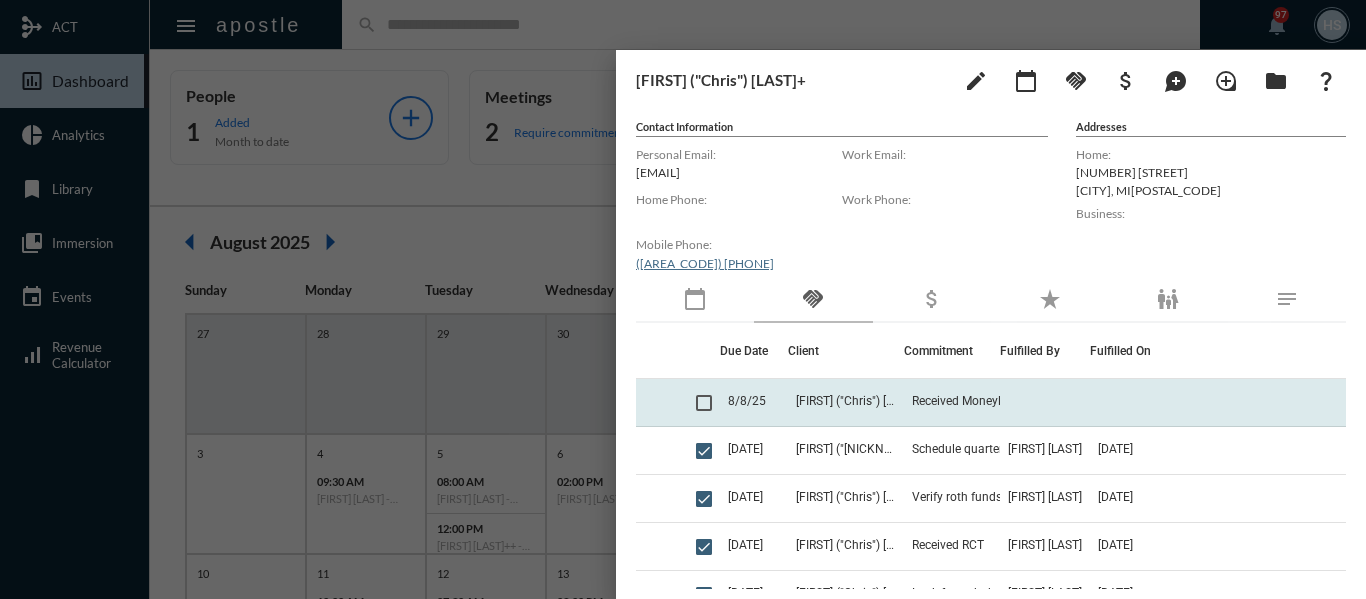 click at bounding box center (704, 403) 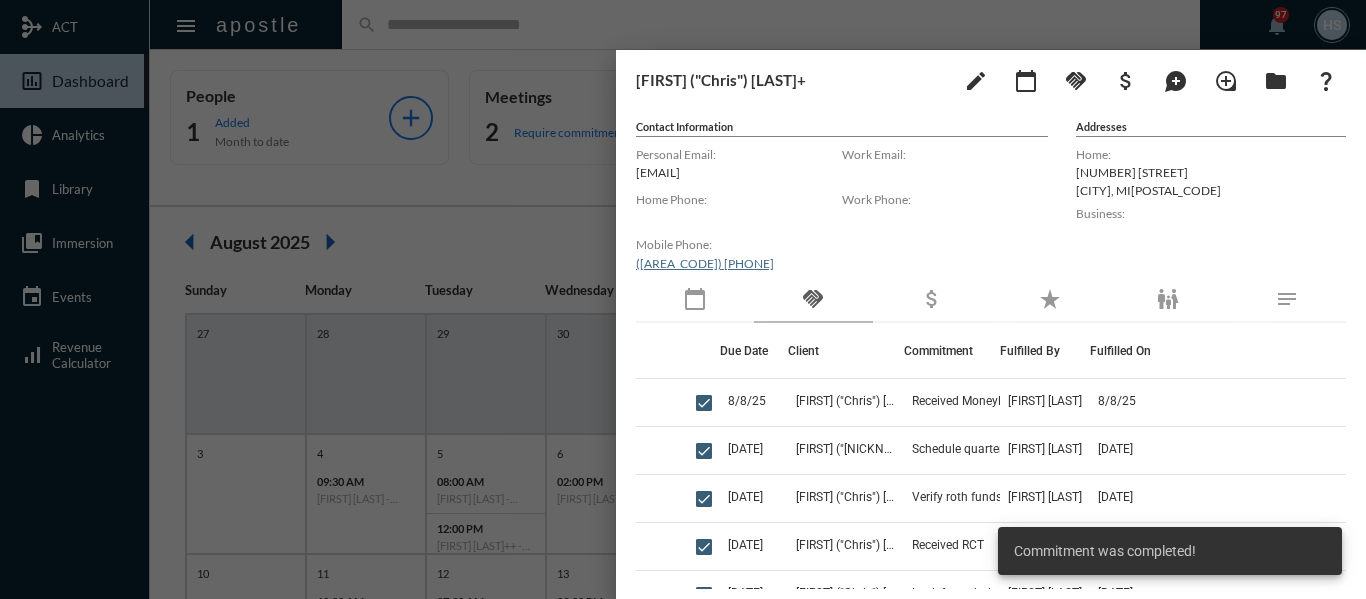 click at bounding box center (683, 299) 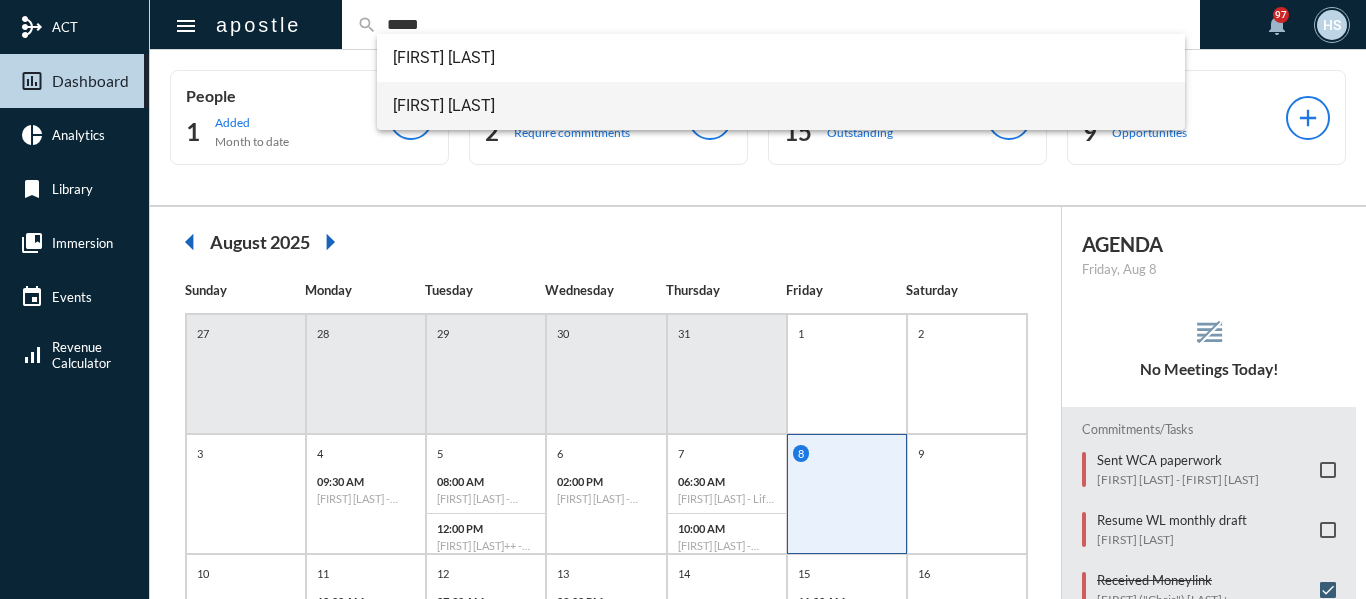 type on "*****" 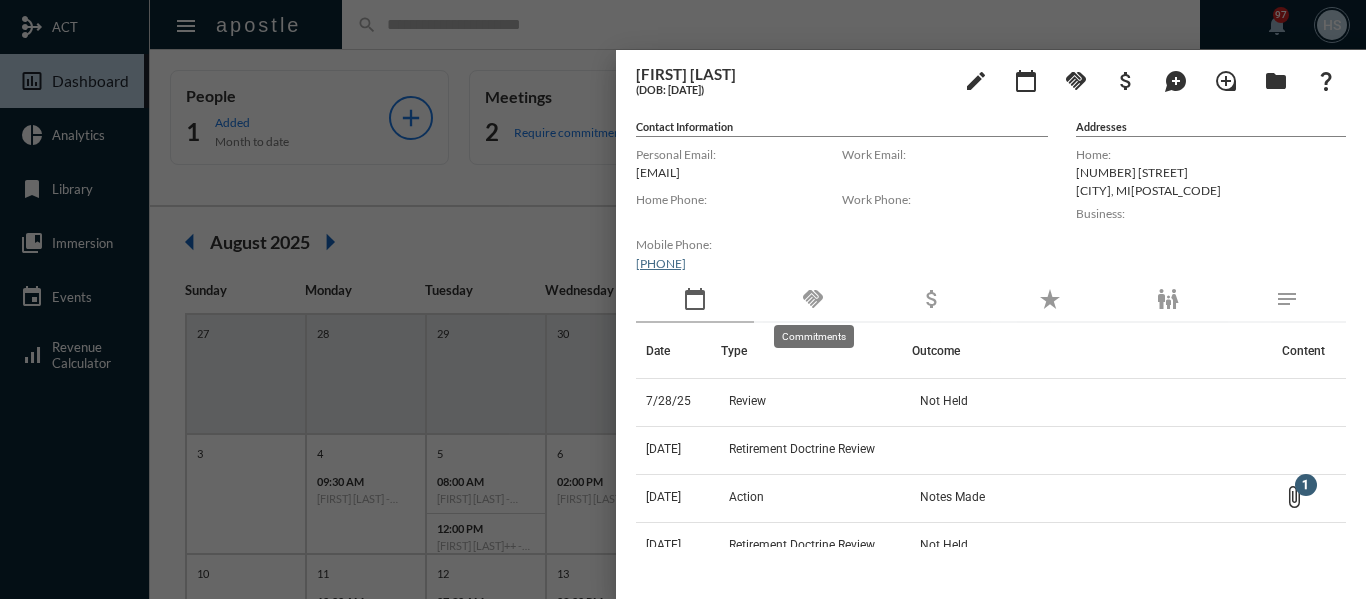 click on "handshake" 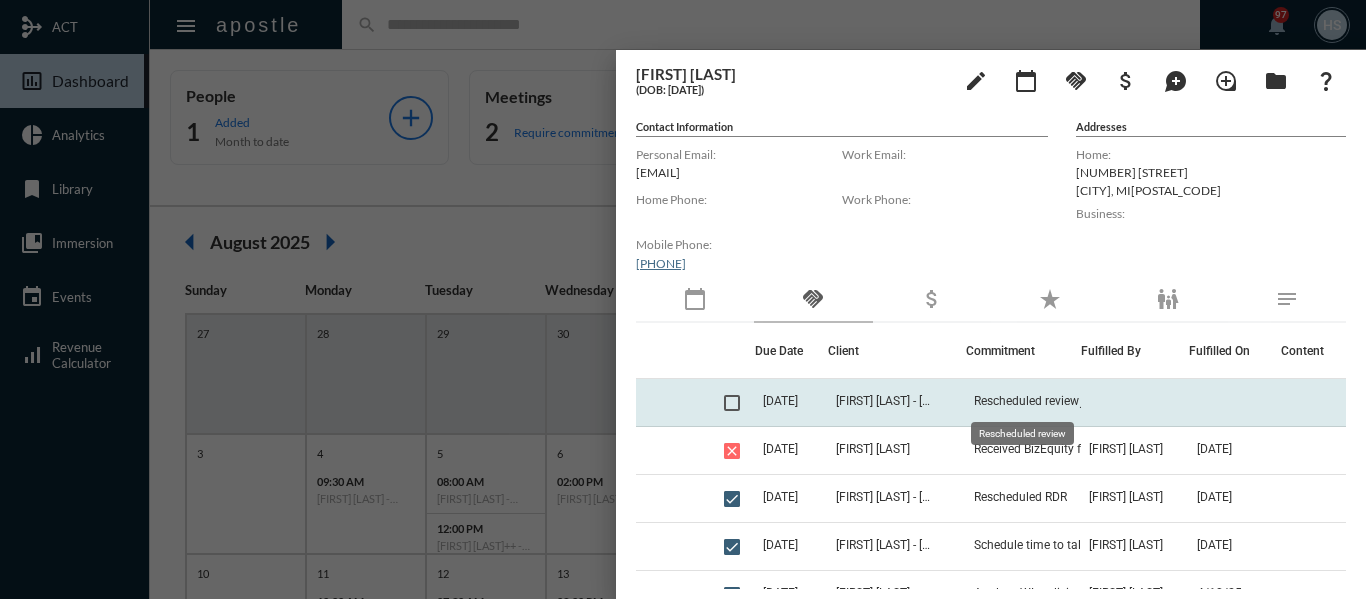 click on "Rescheduled review" 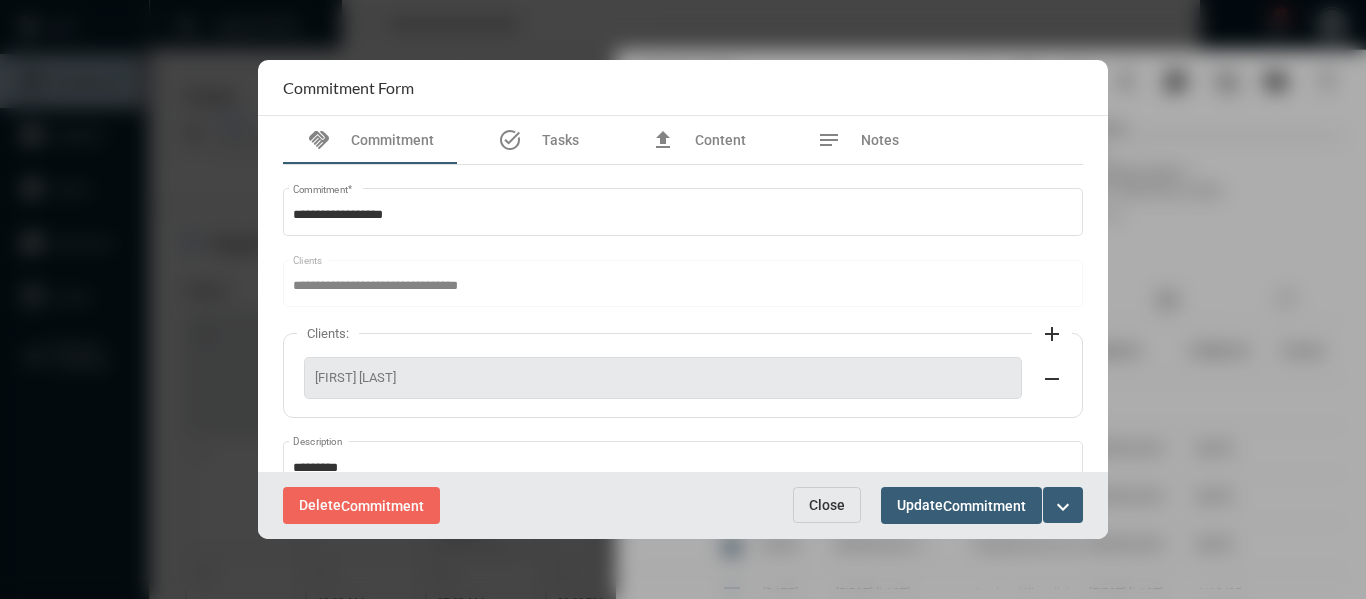 scroll, scrollTop: 100, scrollLeft: 0, axis: vertical 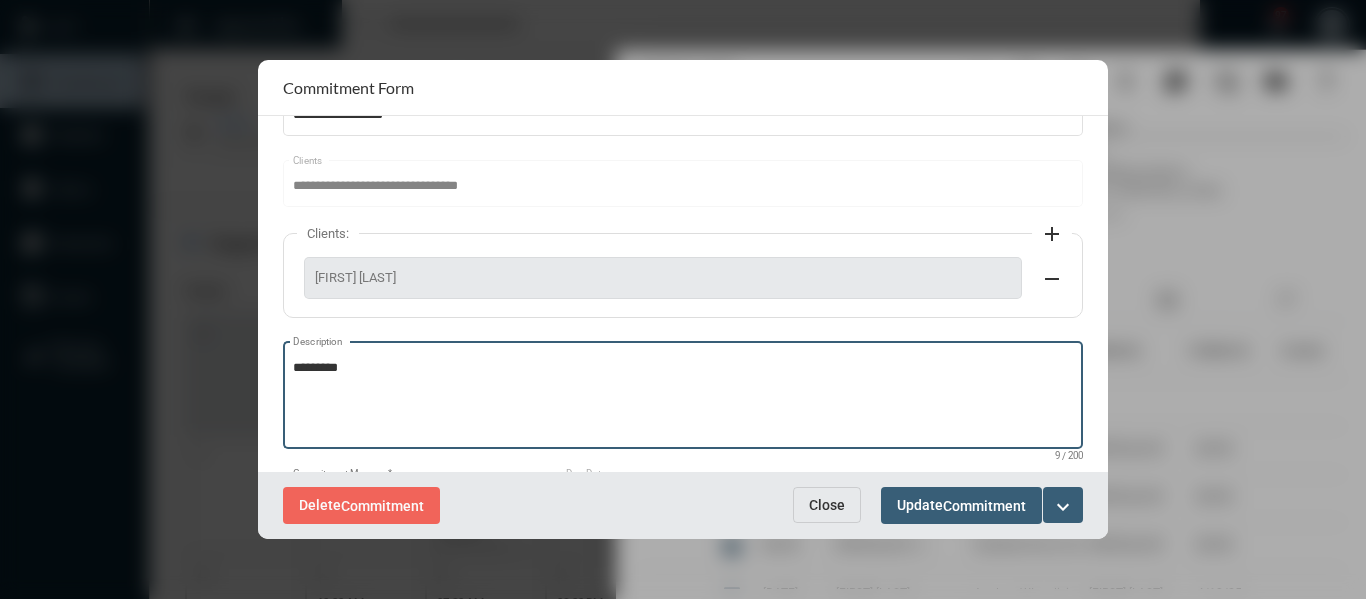click on "*********" at bounding box center [683, 398] 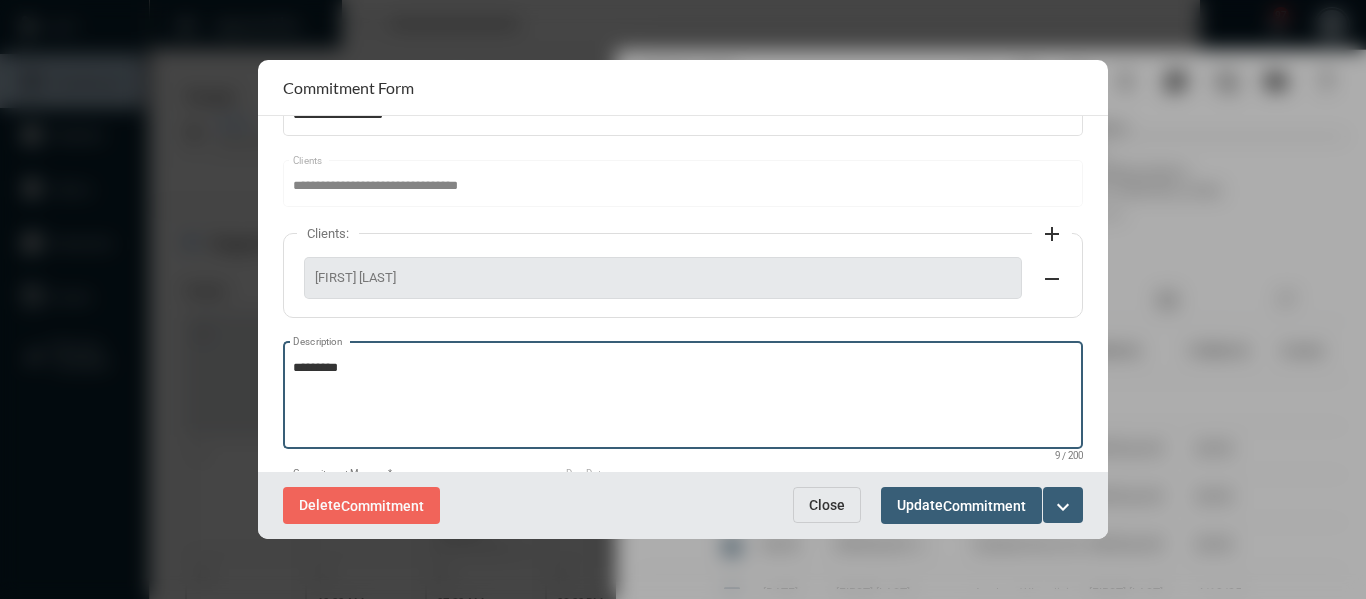 click on "*********" at bounding box center (683, 398) 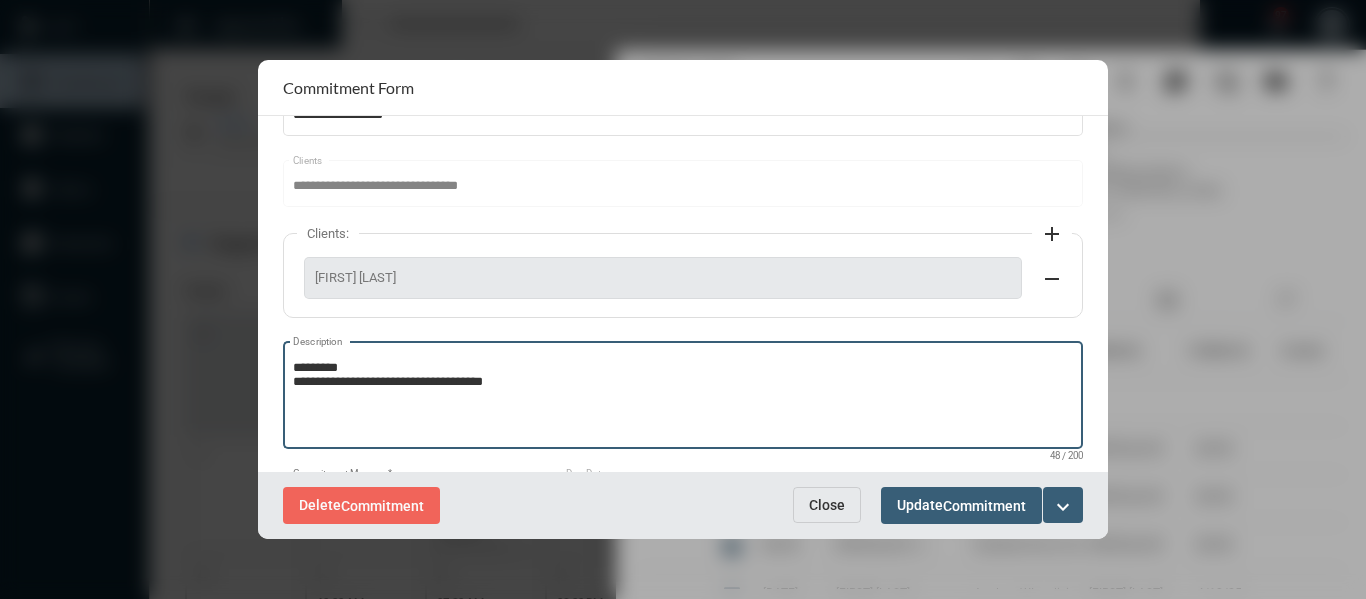 type on "**********" 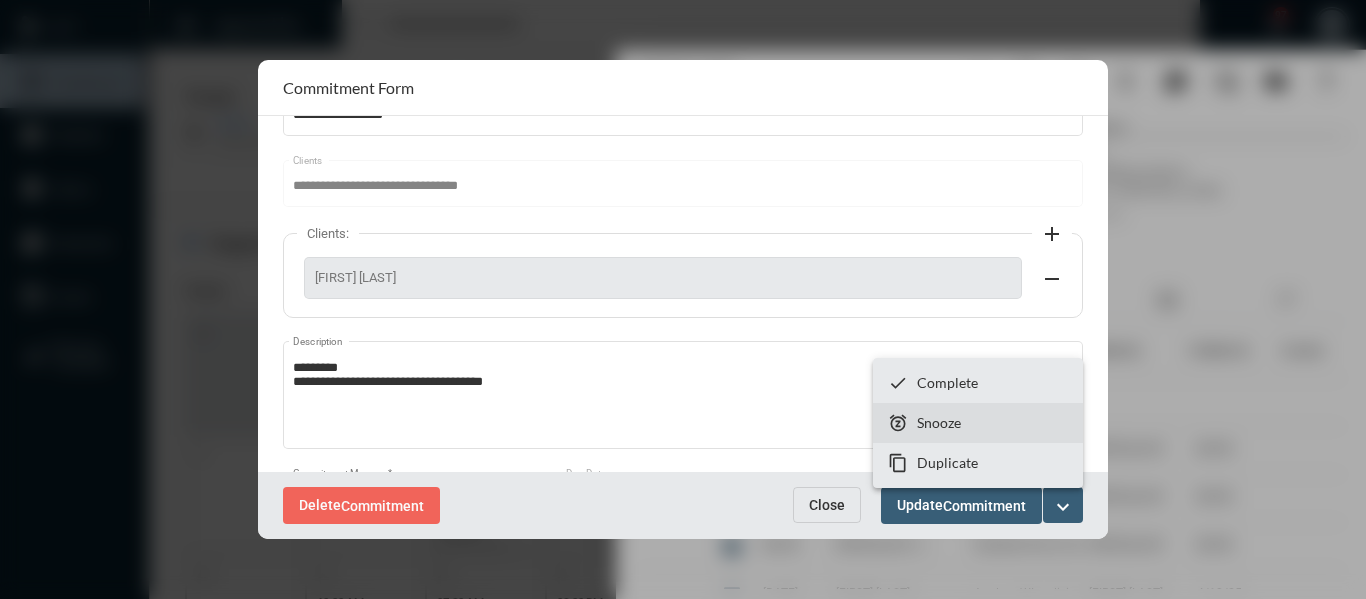 click on "Snooze" at bounding box center [939, 422] 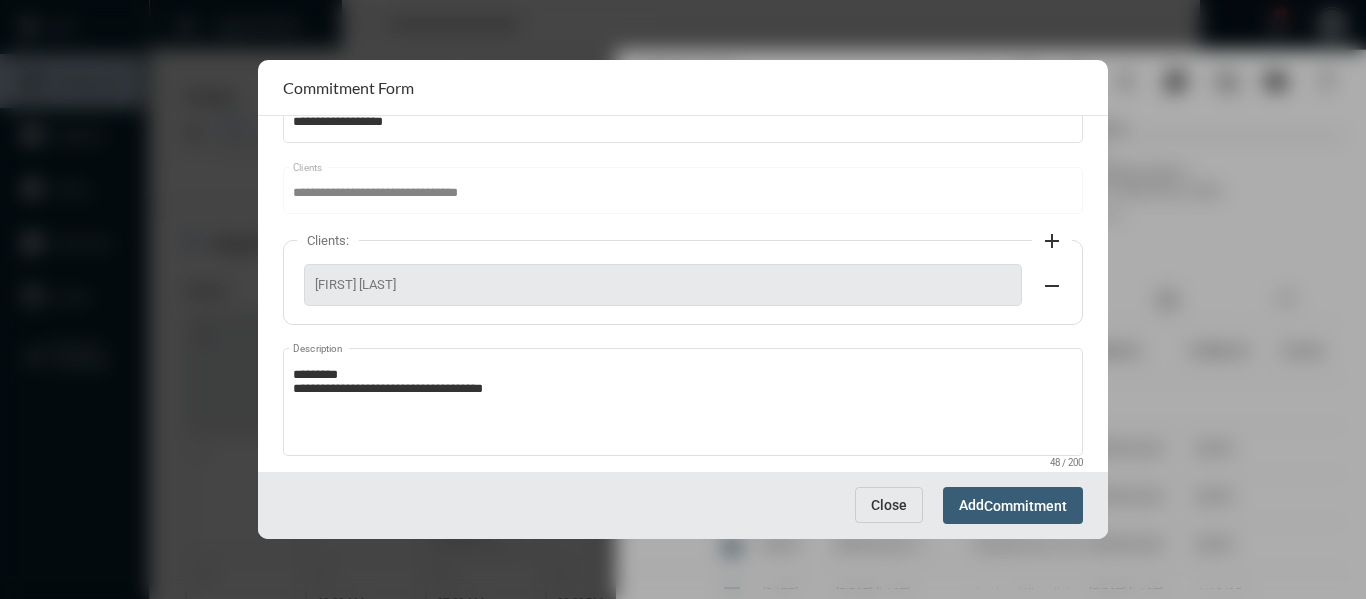 scroll, scrollTop: 199, scrollLeft: 0, axis: vertical 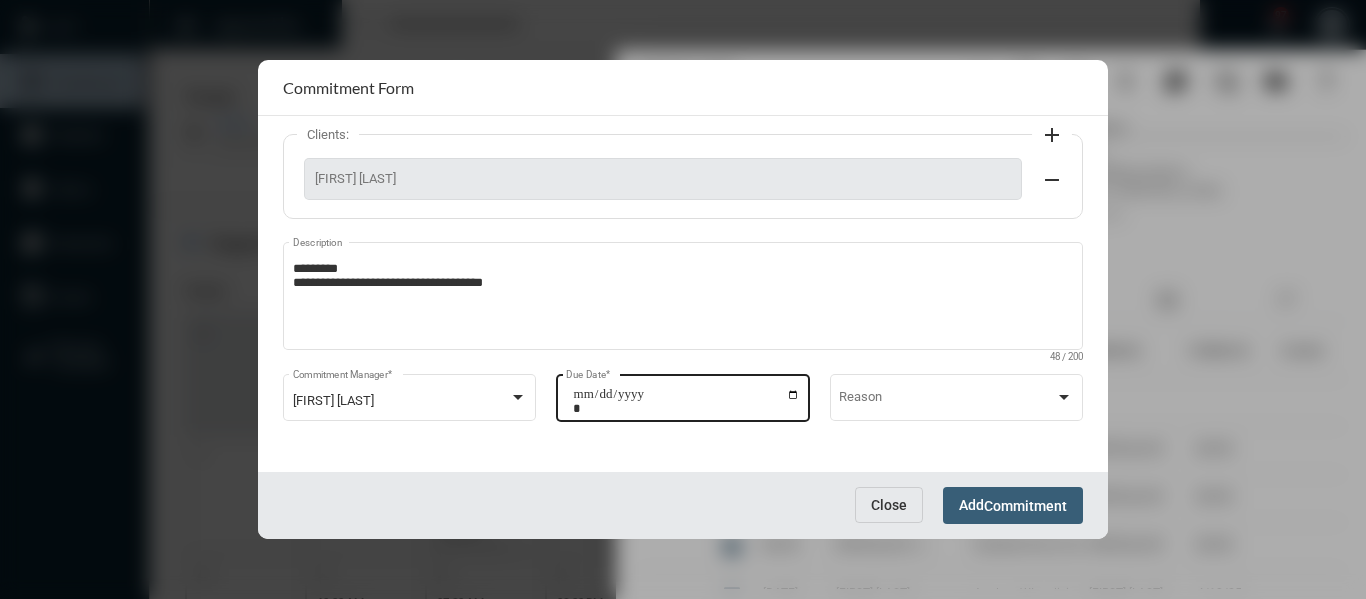 click on "**********" at bounding box center [686, 401] 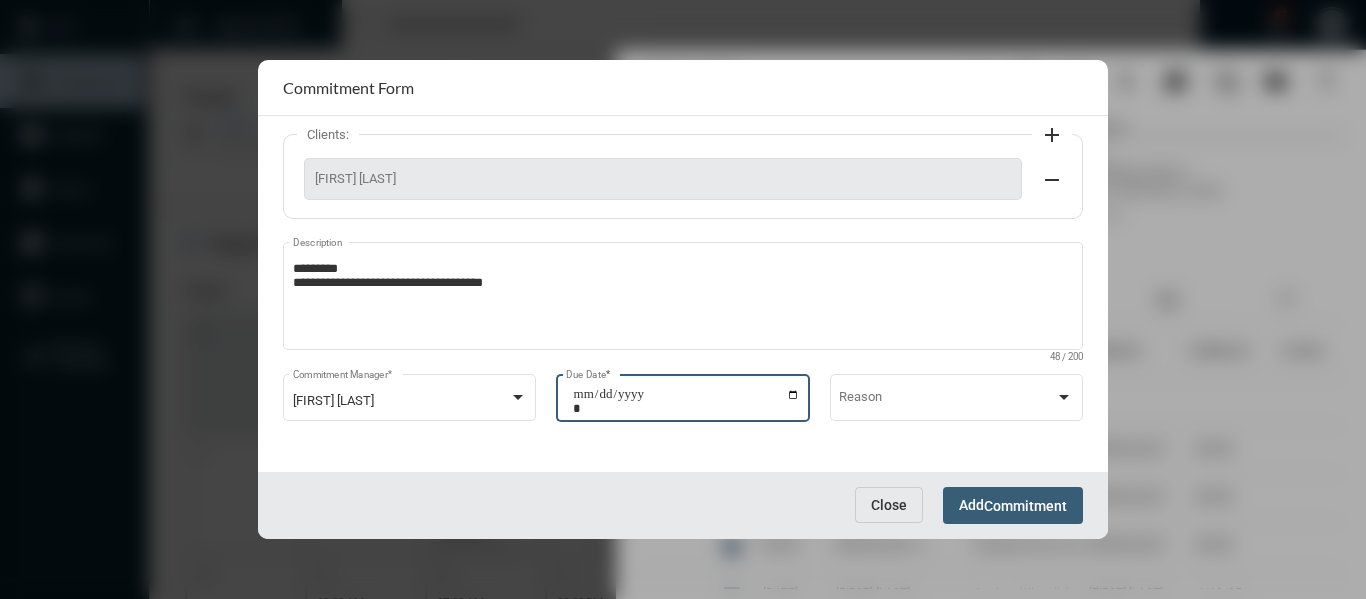 type on "**********" 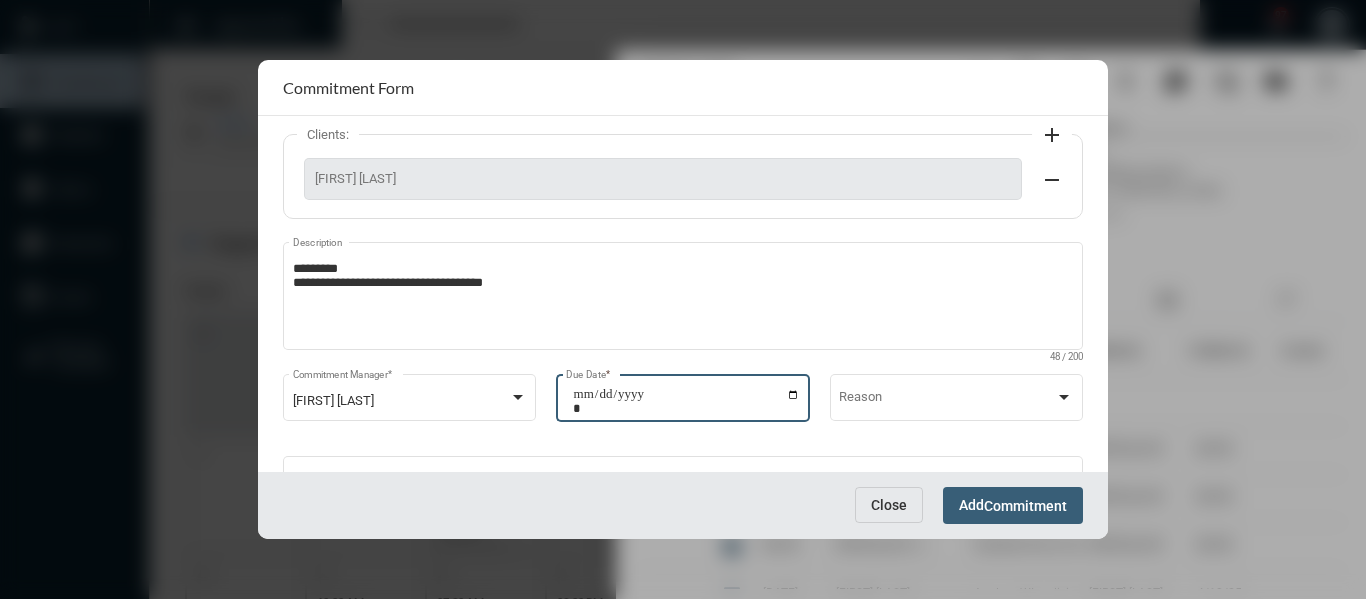 click on "Commitment" at bounding box center (1025, 506) 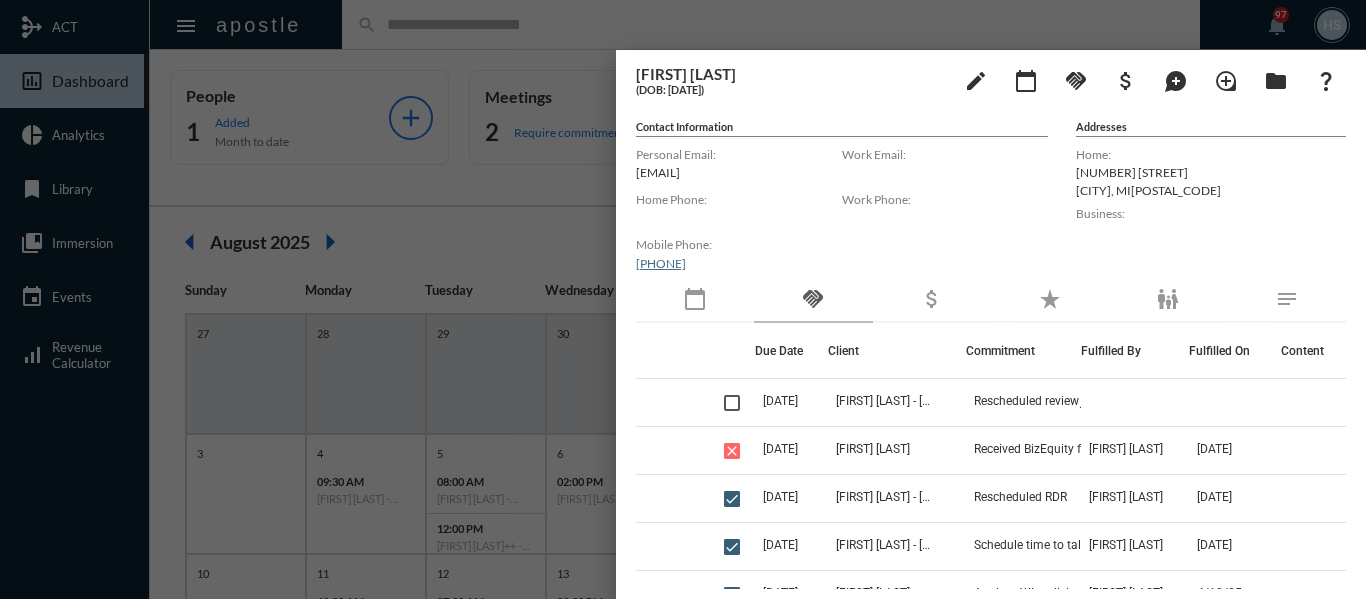click at bounding box center (683, 299) 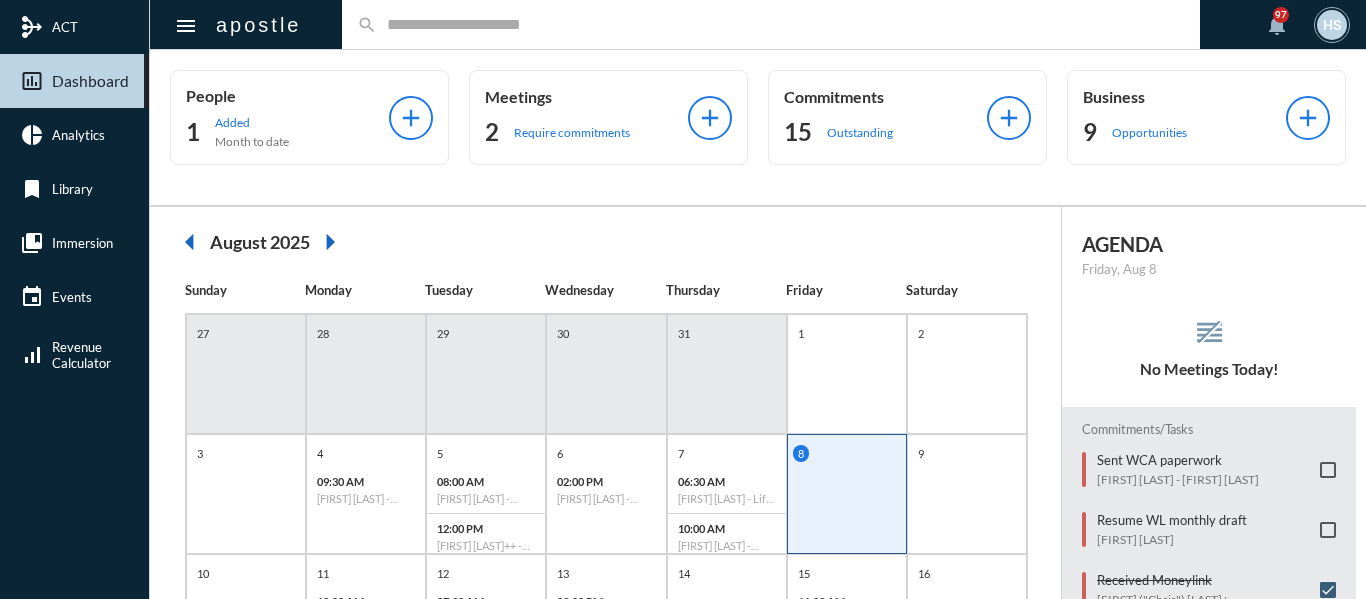 click 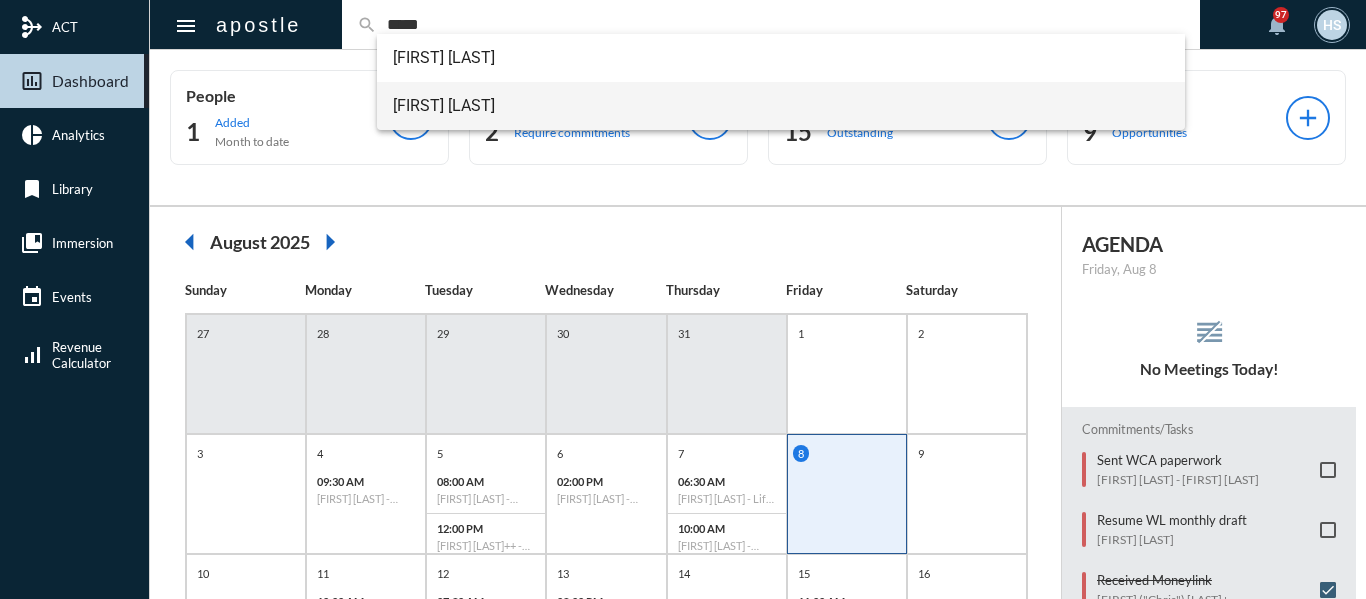 type on "*****" 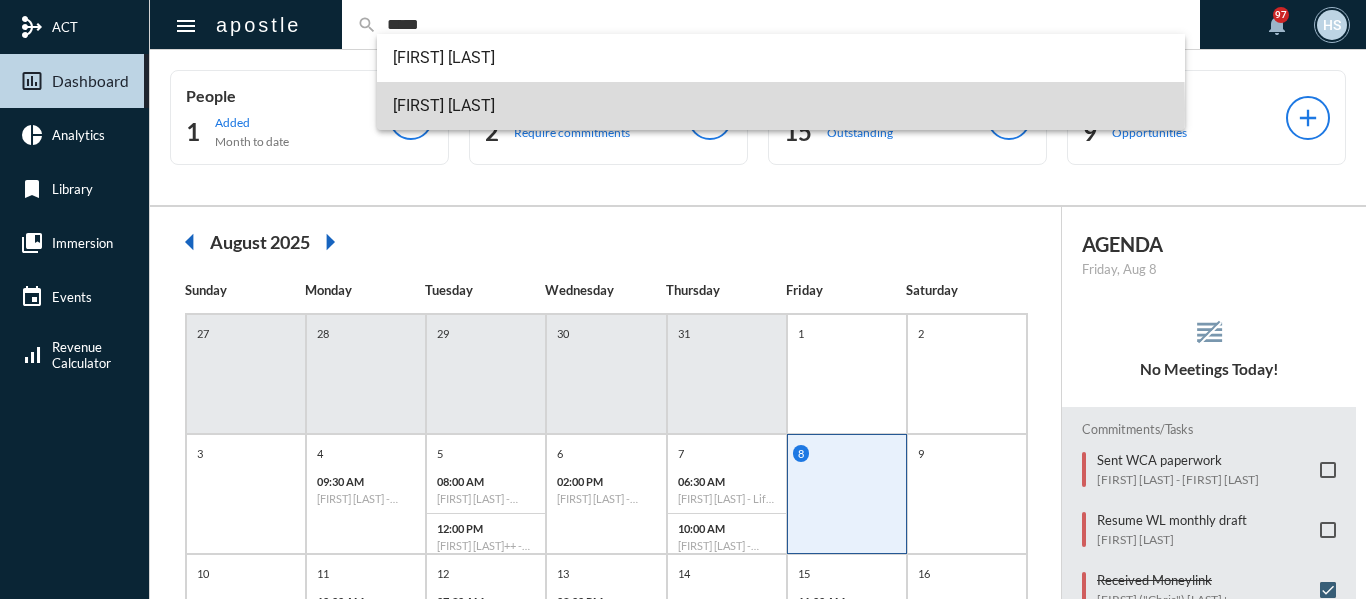 click on "[FIRST] [LAST]" at bounding box center [781, 106] 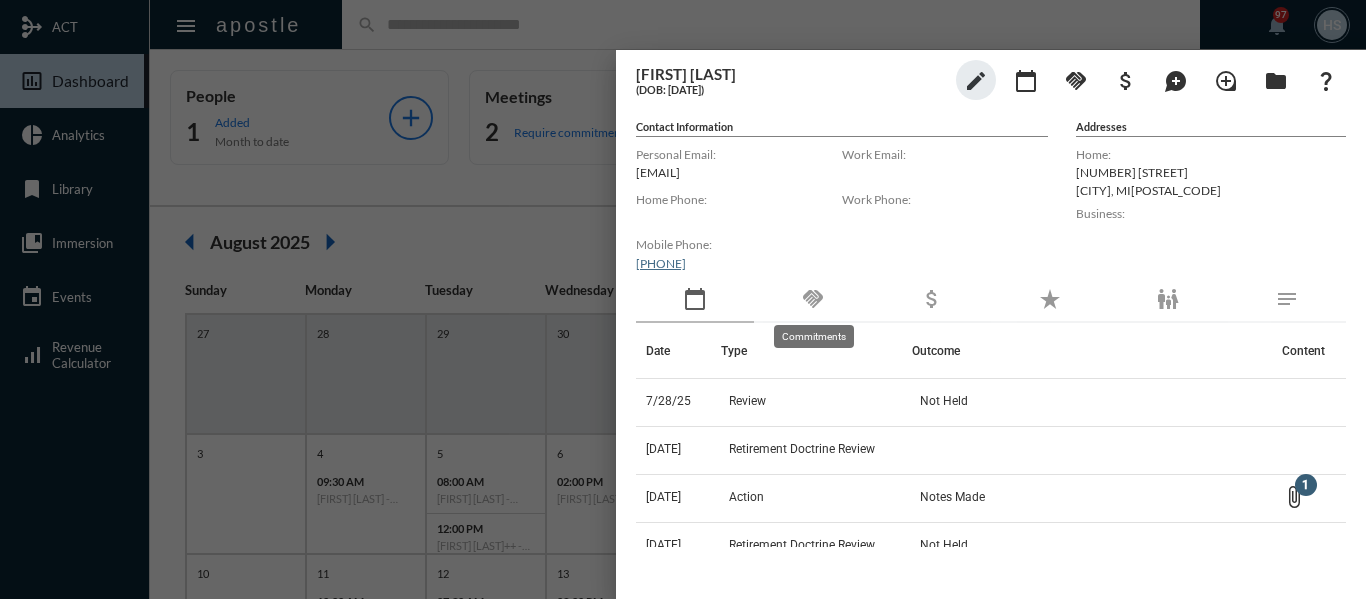 click on "handshake" 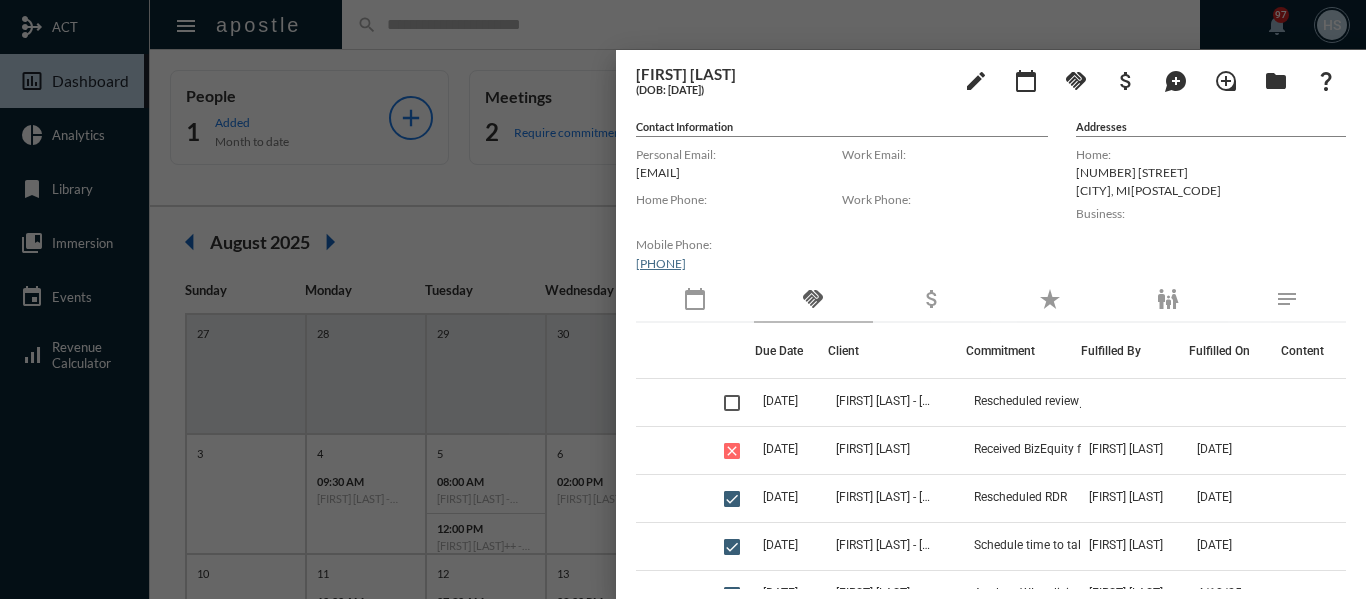 click at bounding box center (683, 299) 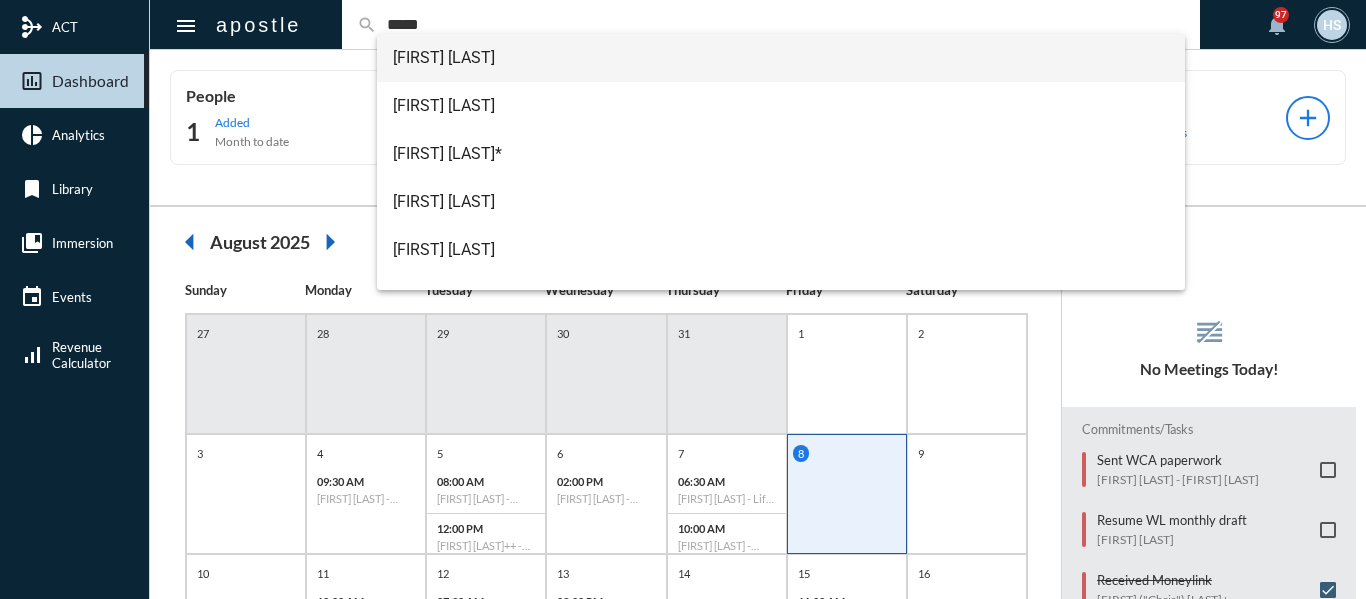 type on "*****" 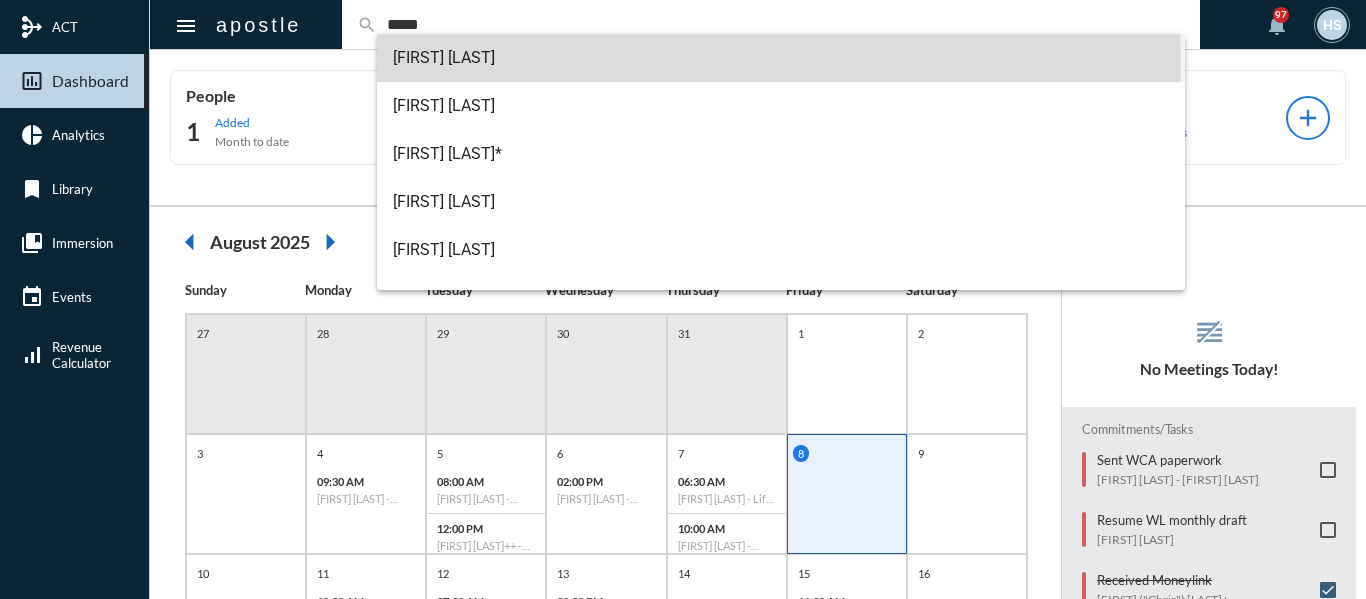 click on "[FIRST] [LAST]" at bounding box center [781, 58] 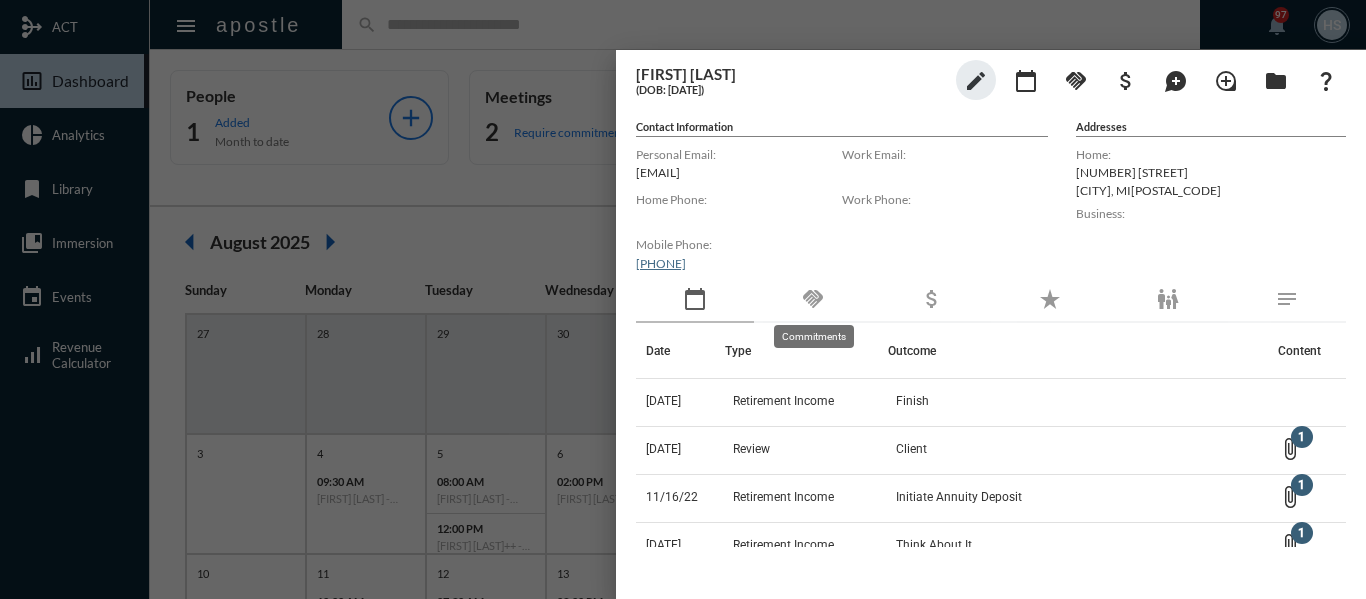 click on "handshake" 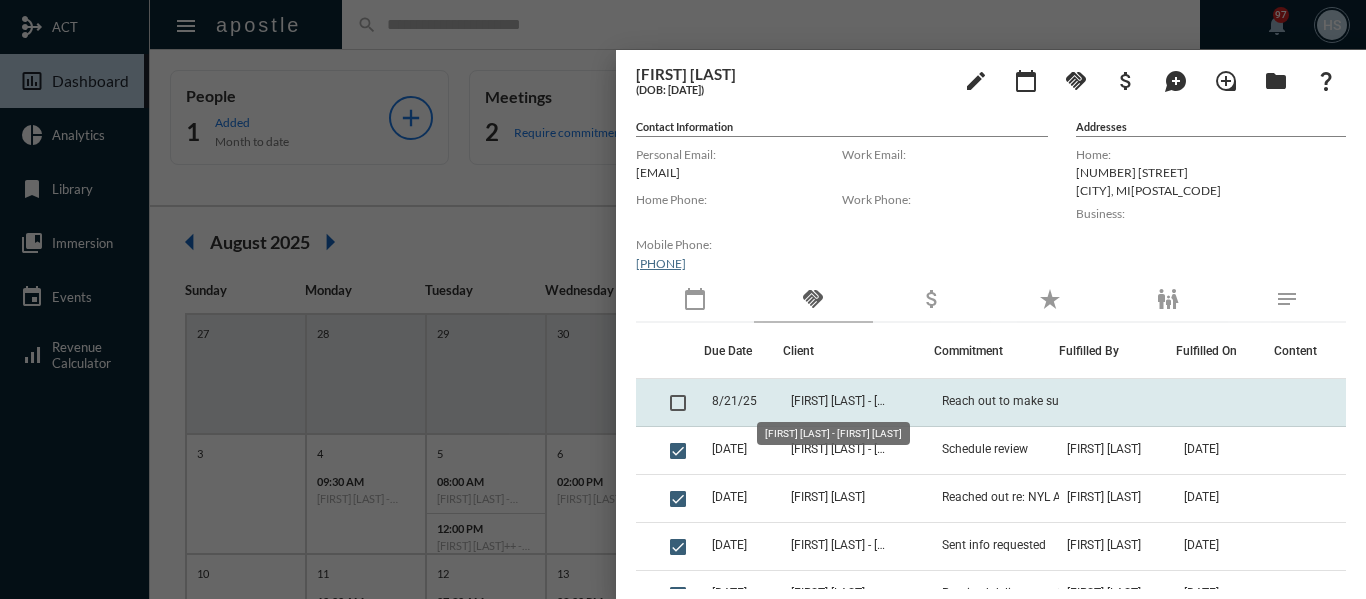 click on "[FIRST] [LAST] - [FIRST] [LAST]" 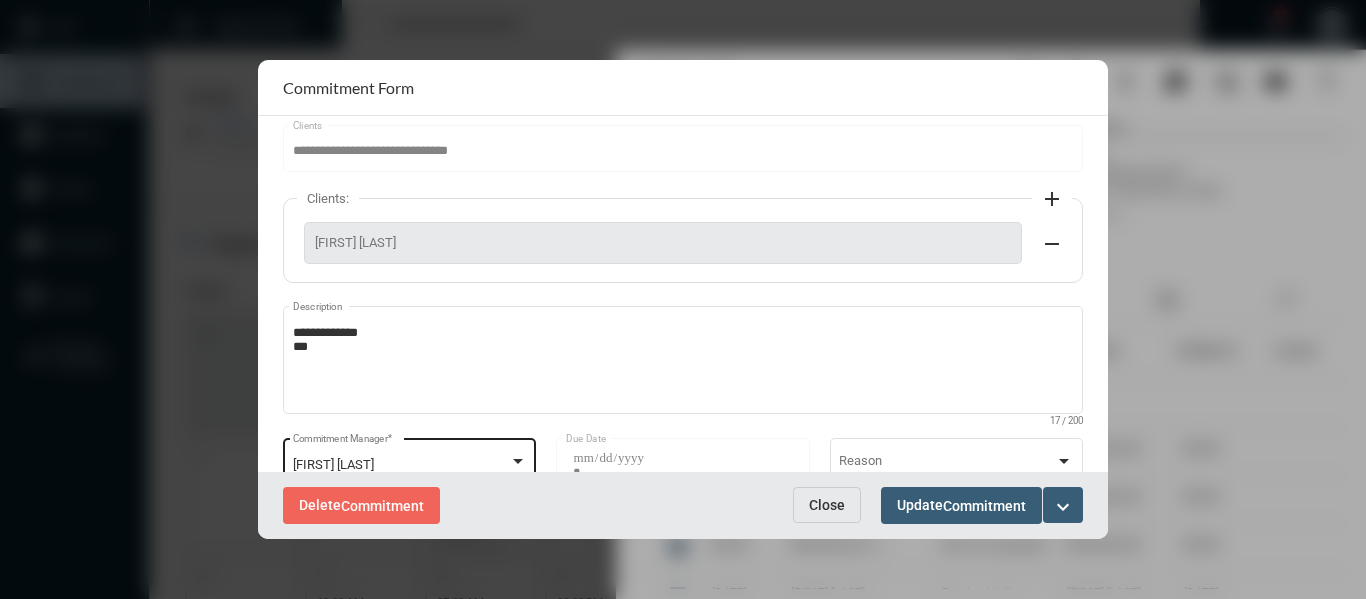 scroll, scrollTop: 200, scrollLeft: 0, axis: vertical 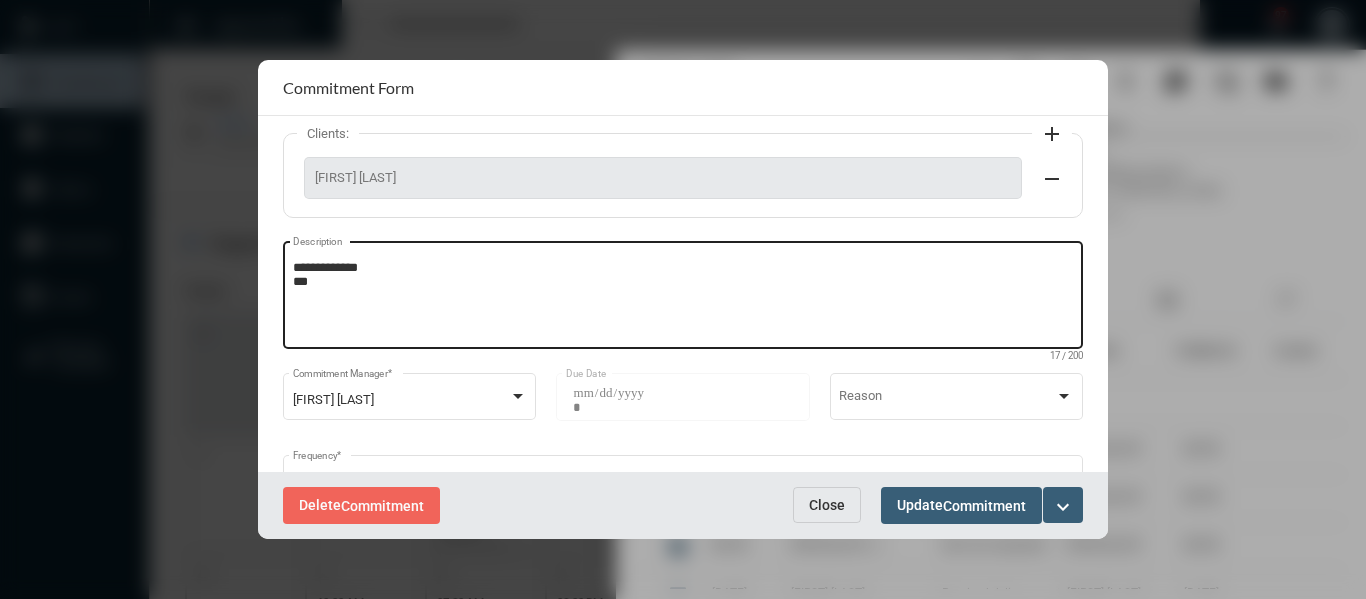 click on "**********" at bounding box center (683, 298) 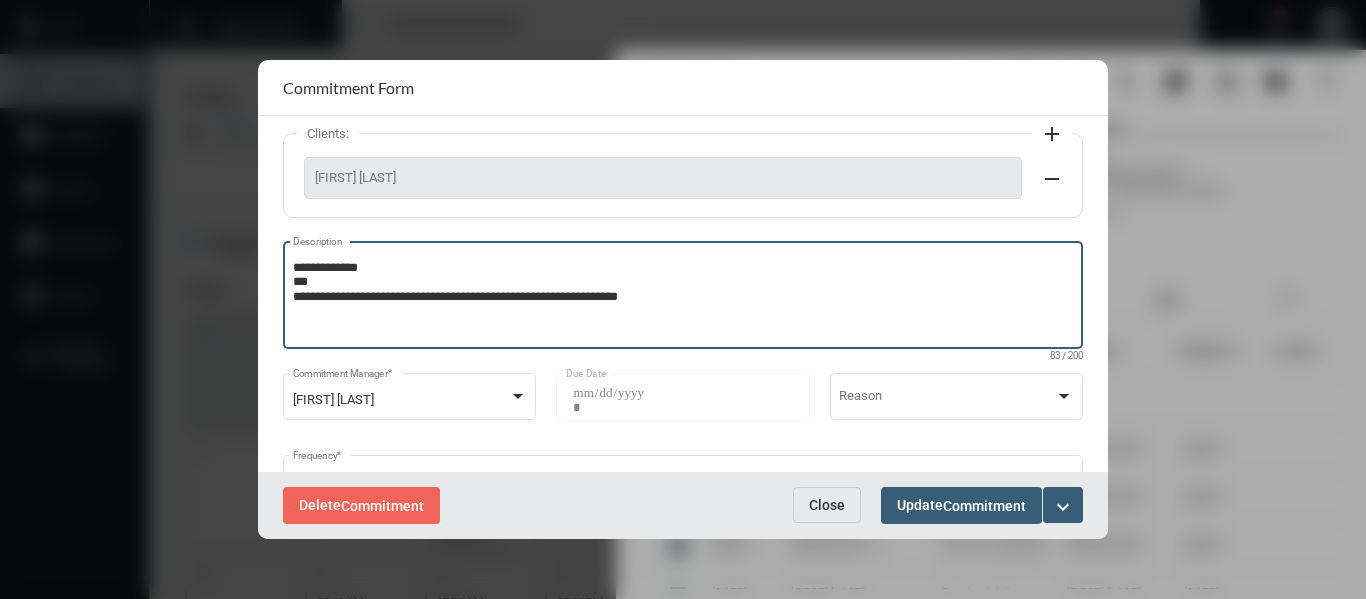 type on "**********" 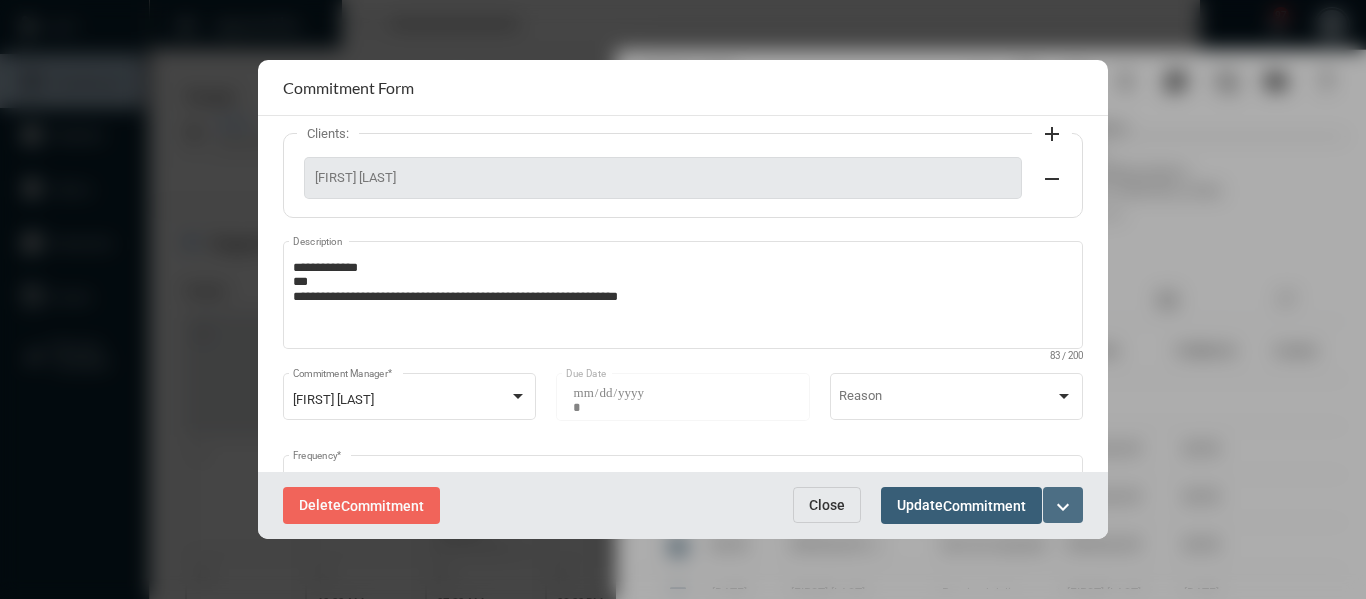 click on "expand_more" at bounding box center [1063, 507] 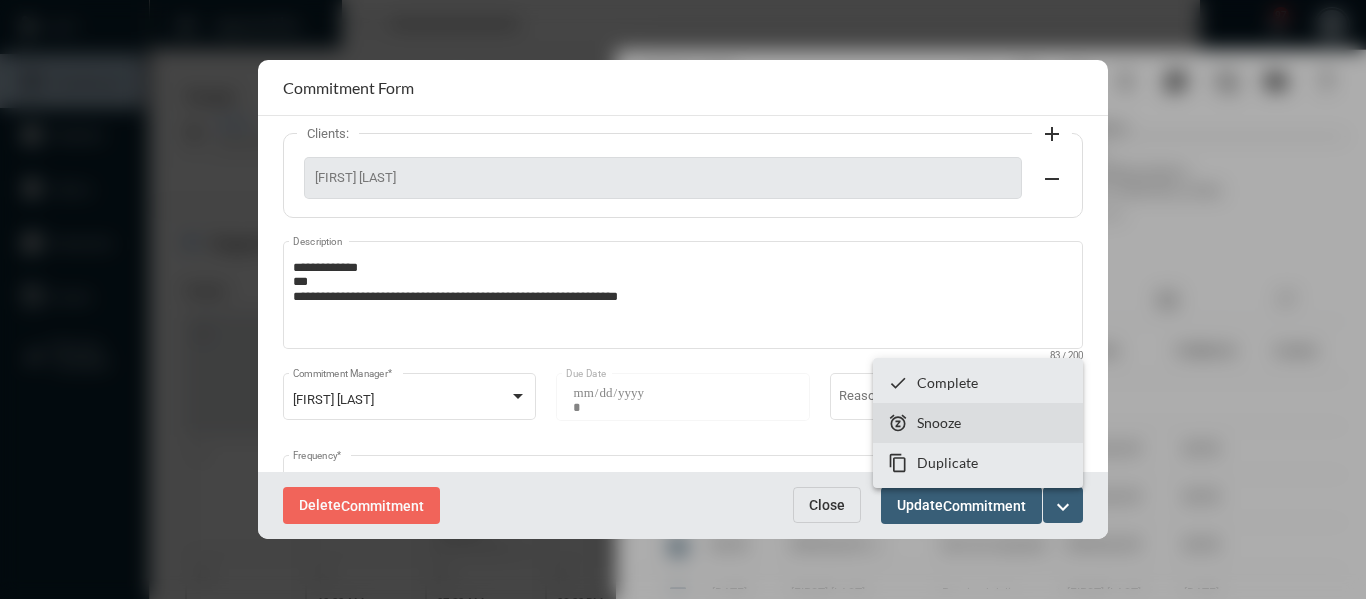 click on "Snooze" at bounding box center [939, 422] 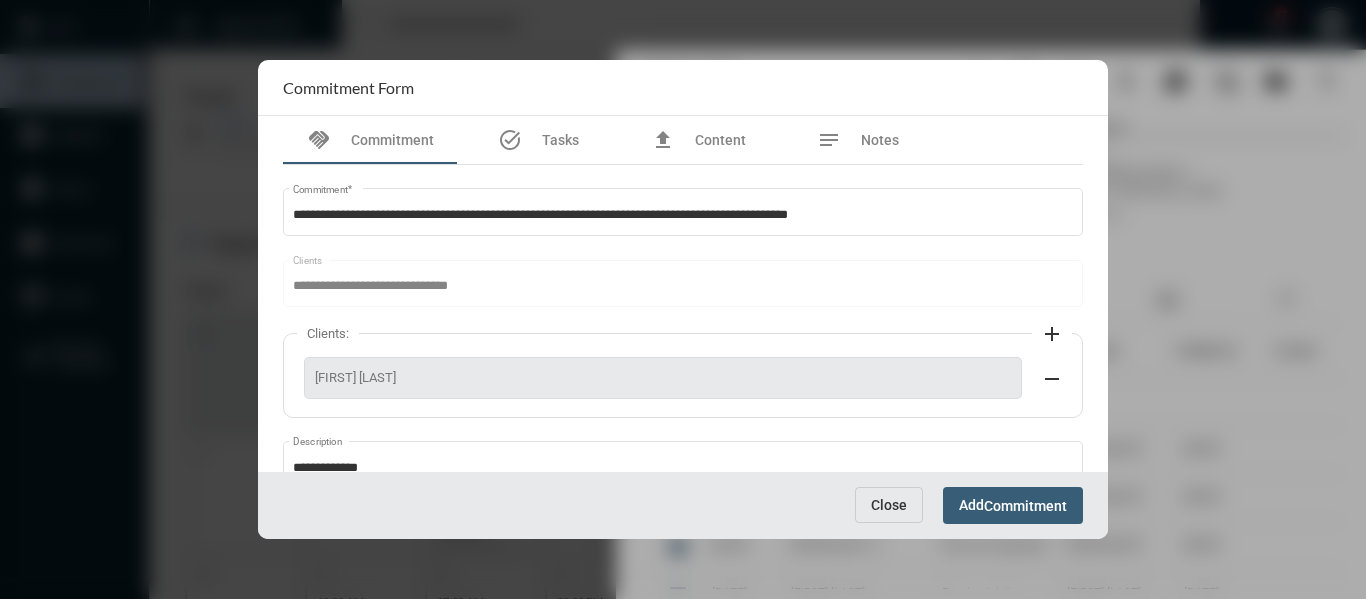 scroll, scrollTop: 199, scrollLeft: 0, axis: vertical 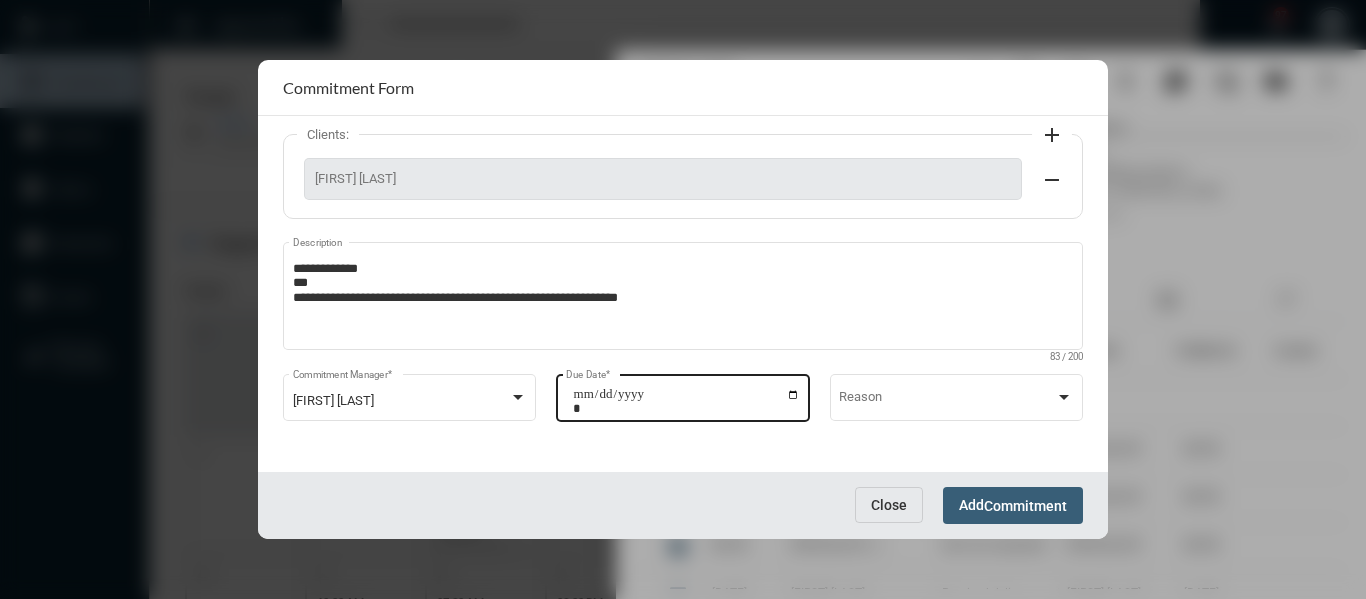 click on "**********" at bounding box center (686, 401) 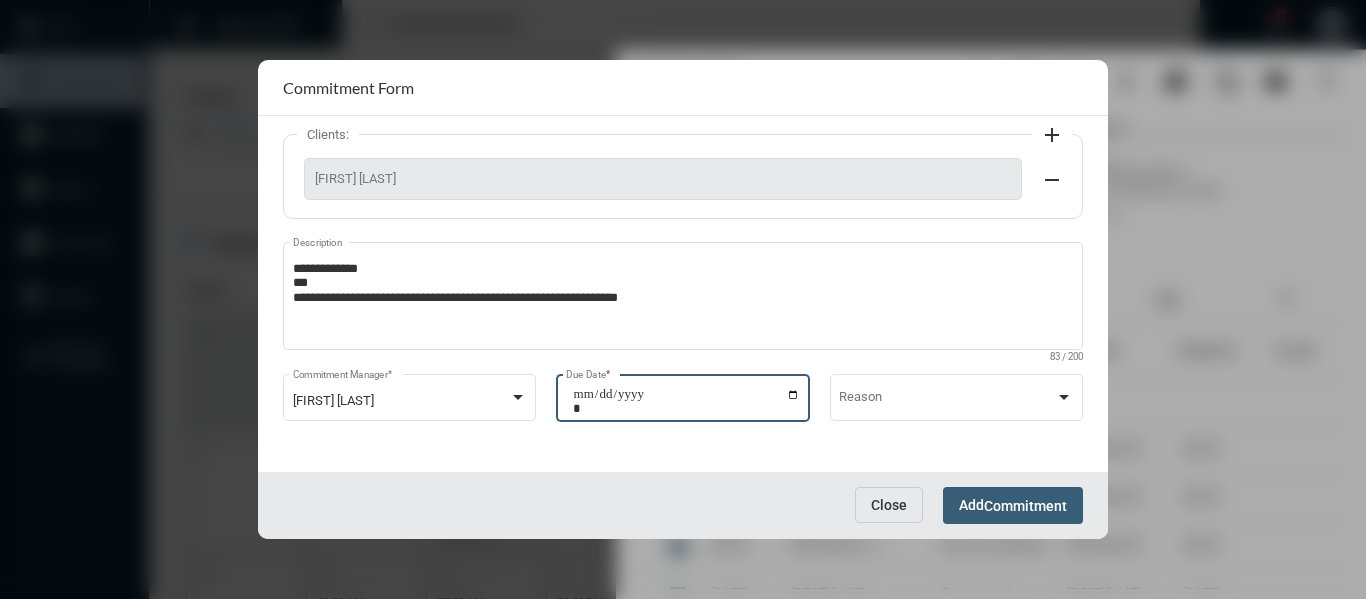 type on "**********" 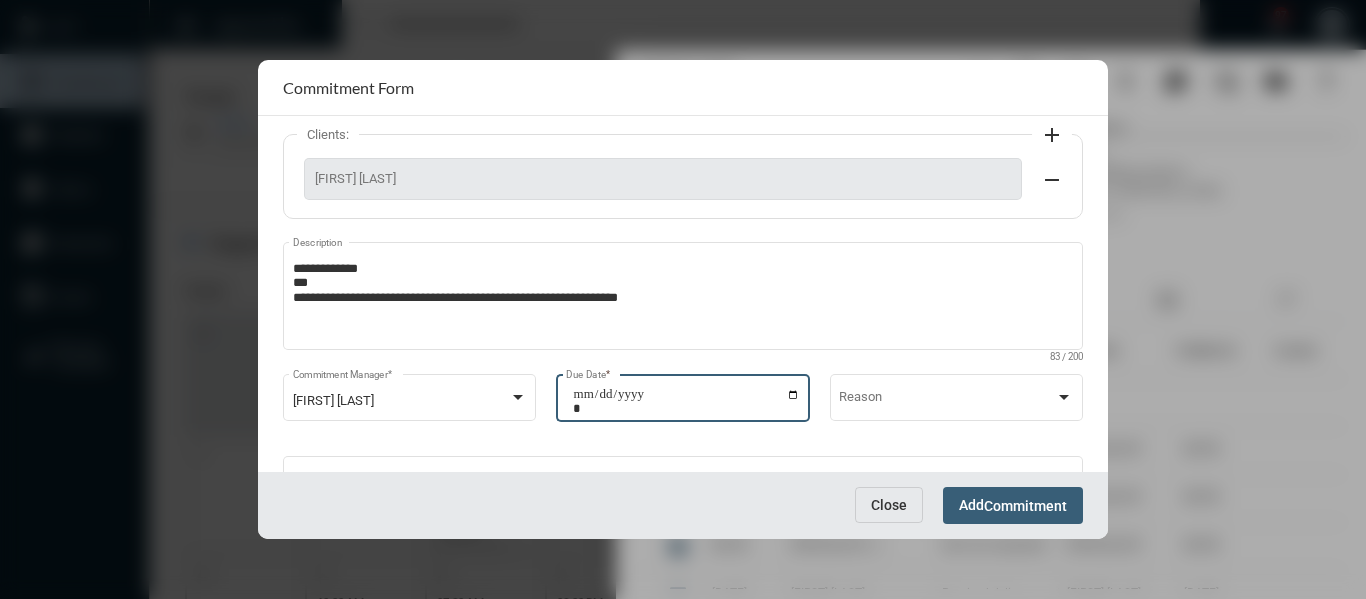 click on "Commitment" at bounding box center [1025, 506] 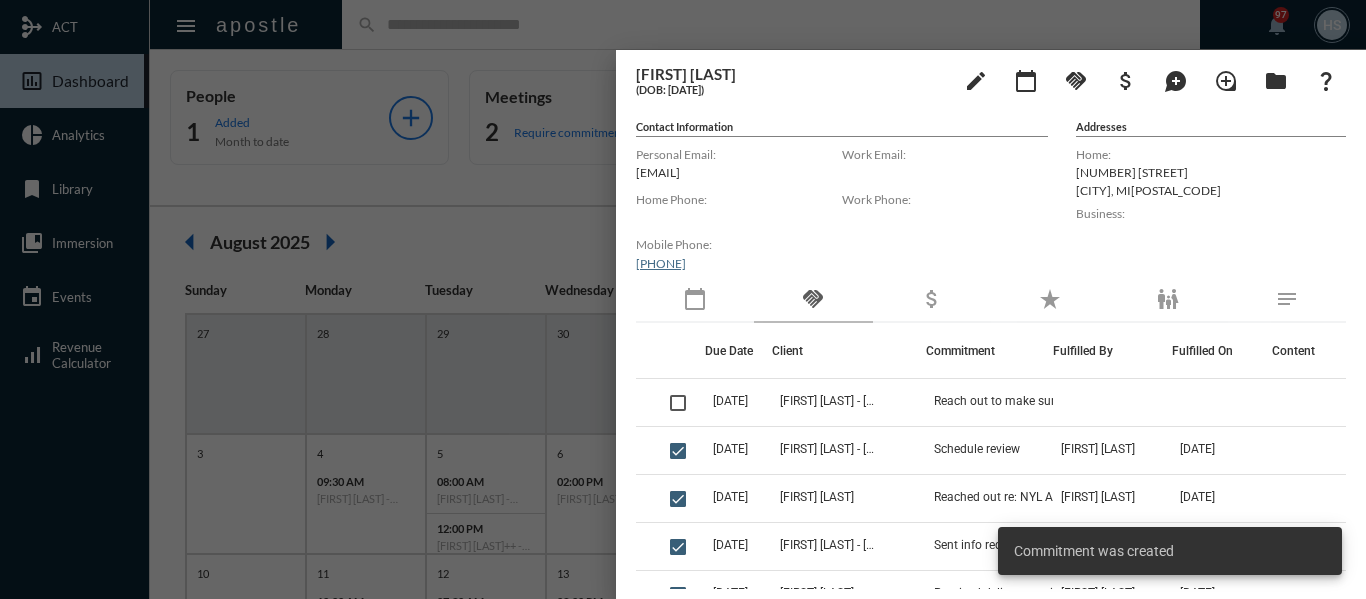 drag, startPoint x: 508, startPoint y: 223, endPoint x: 570, endPoint y: 81, distance: 154.94514 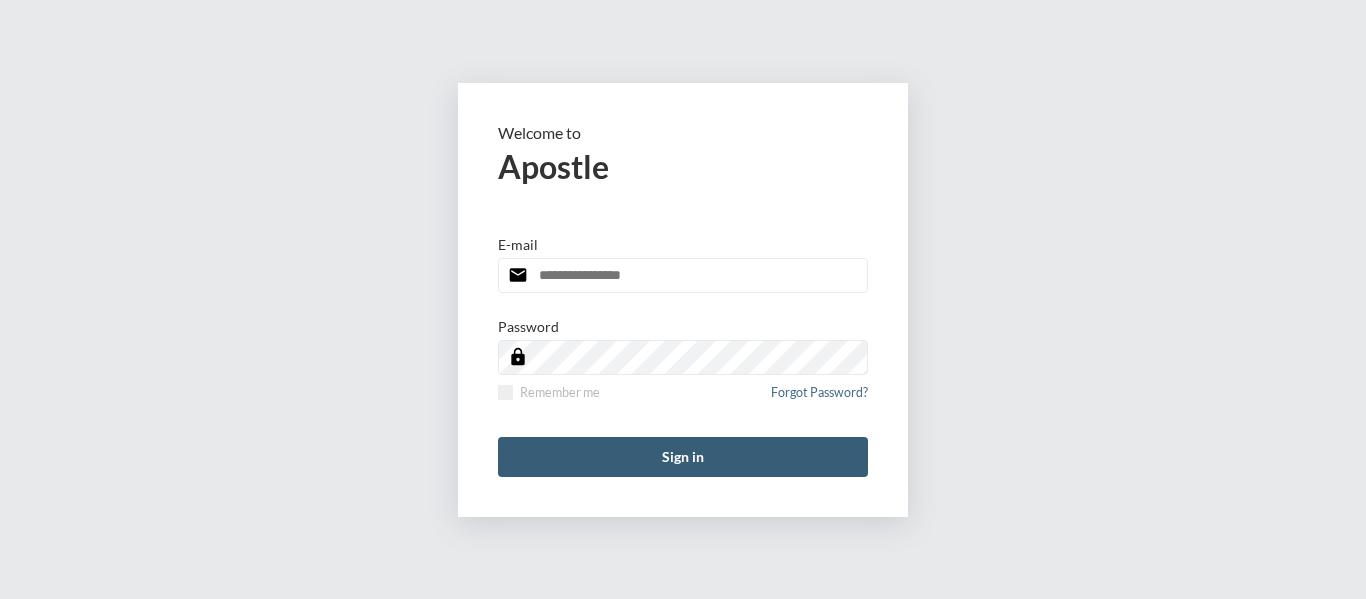 scroll, scrollTop: 0, scrollLeft: 0, axis: both 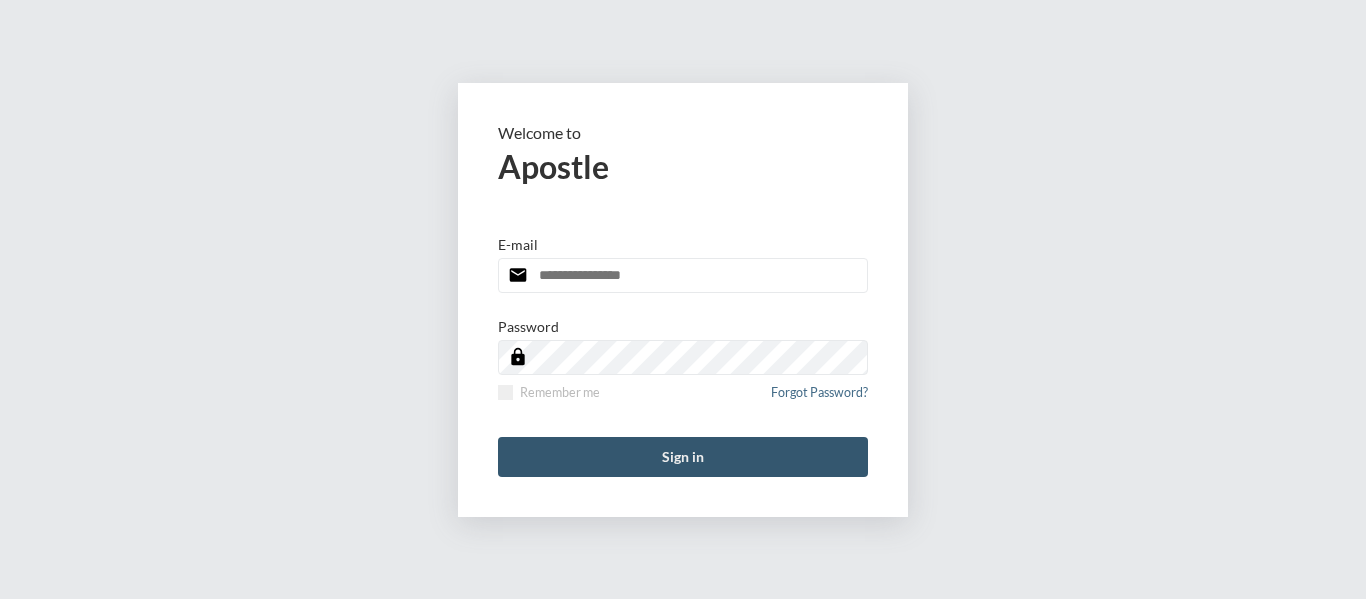 type on "**********" 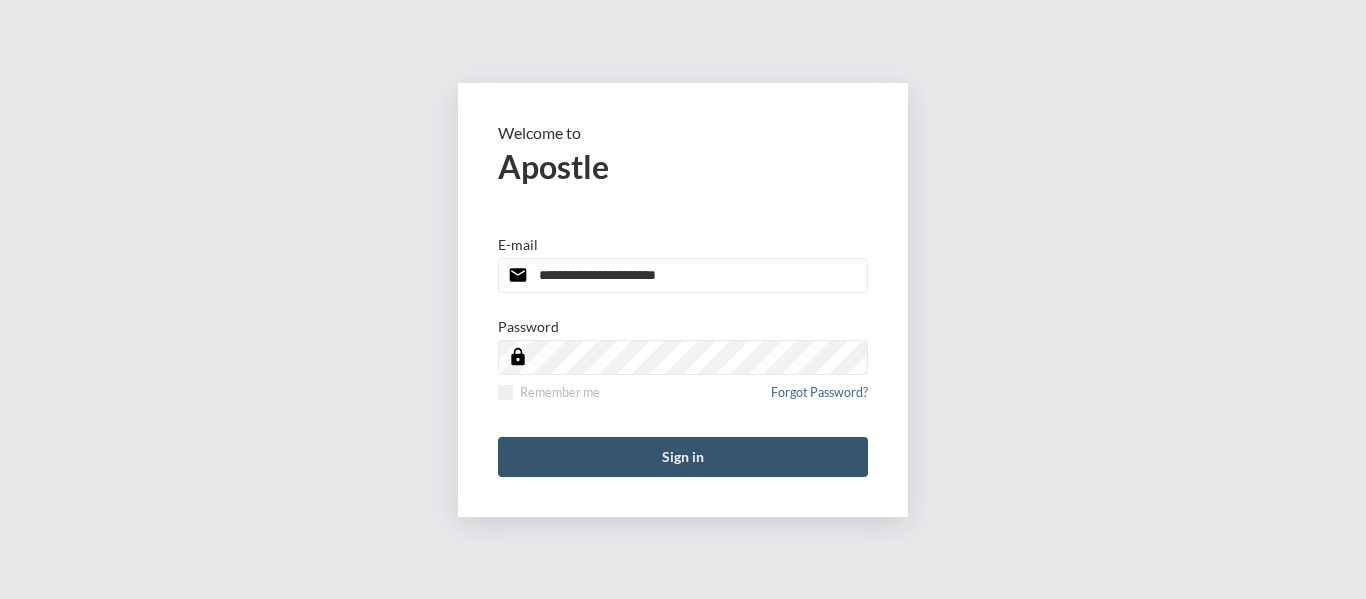 click on "Sign in" at bounding box center (683, 457) 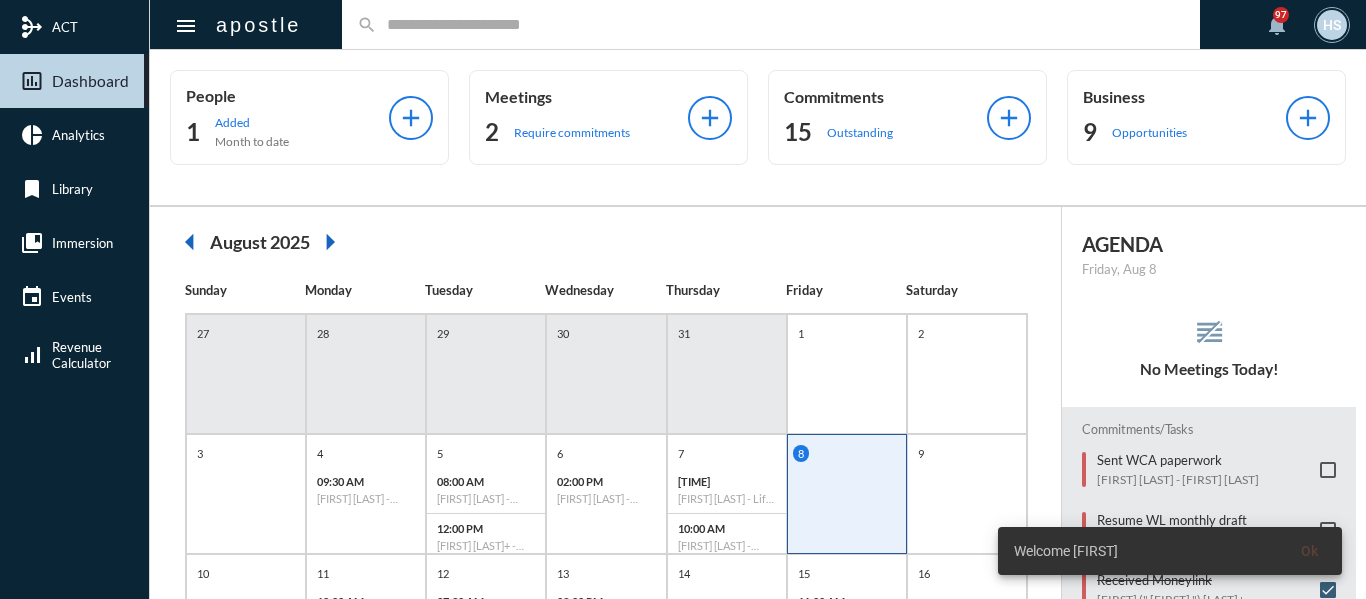 click 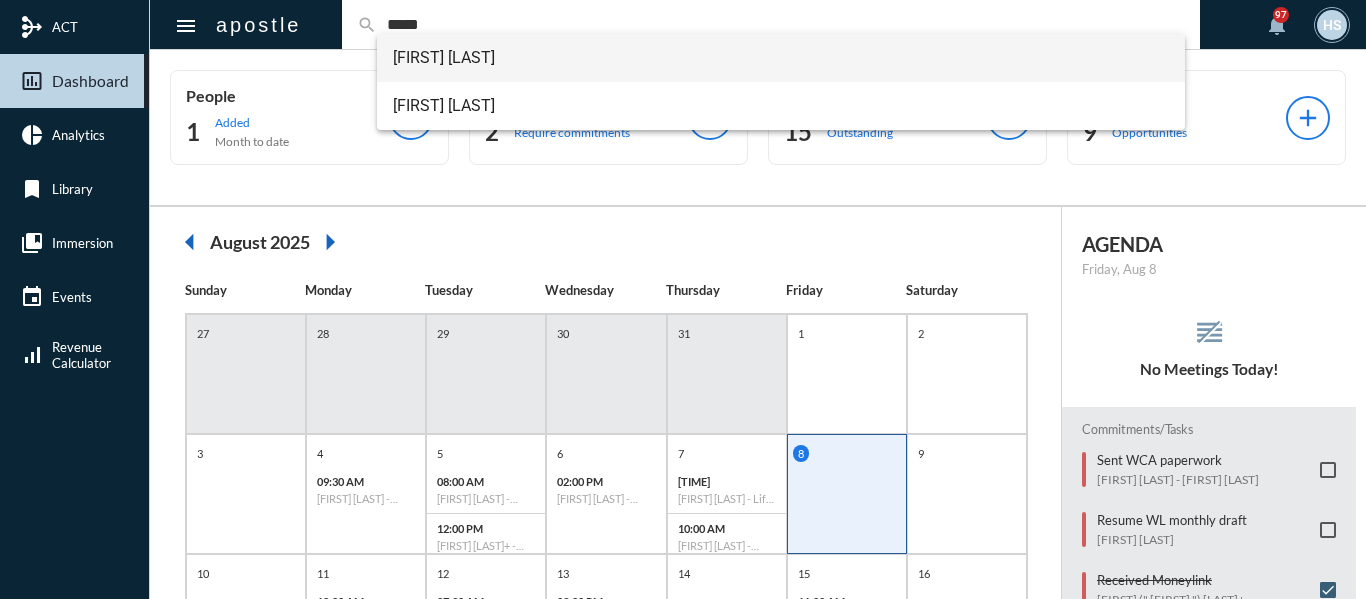 type on "*****" 